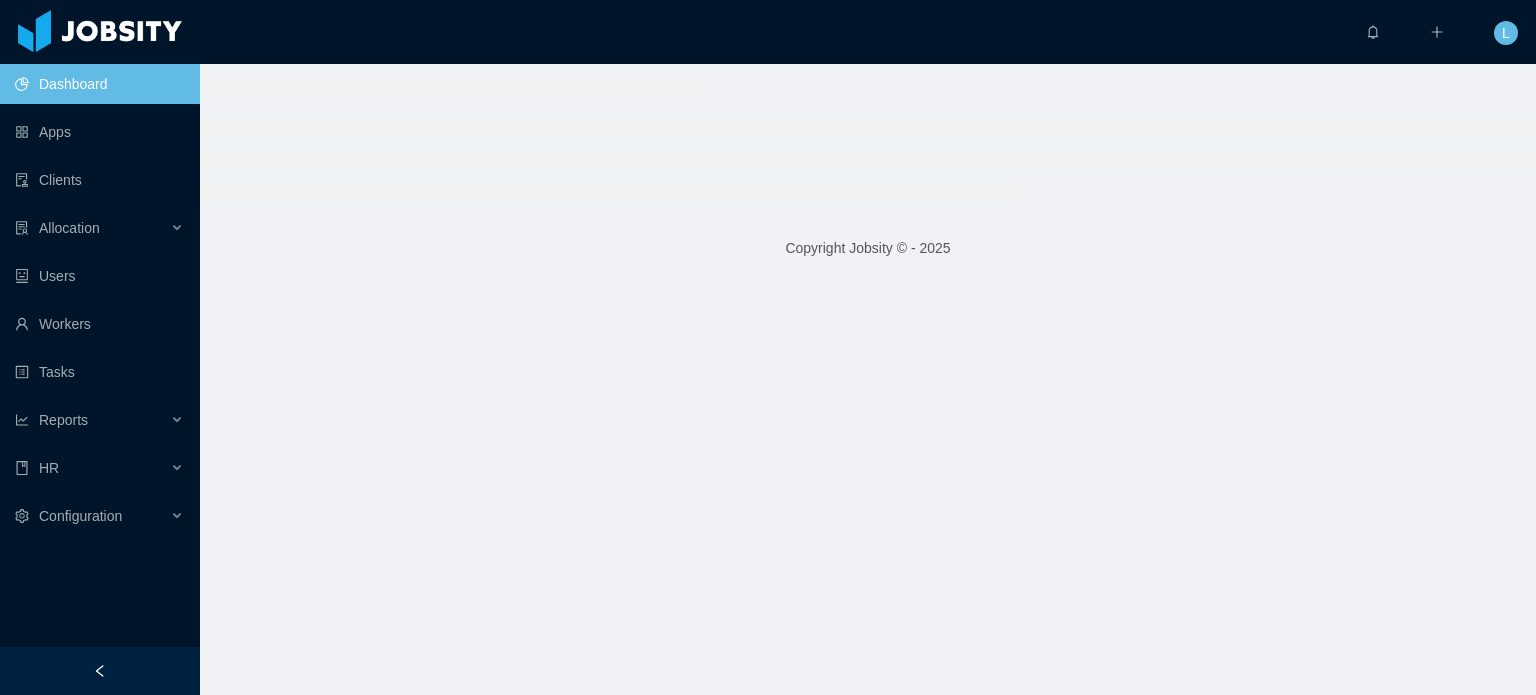 scroll, scrollTop: 0, scrollLeft: 0, axis: both 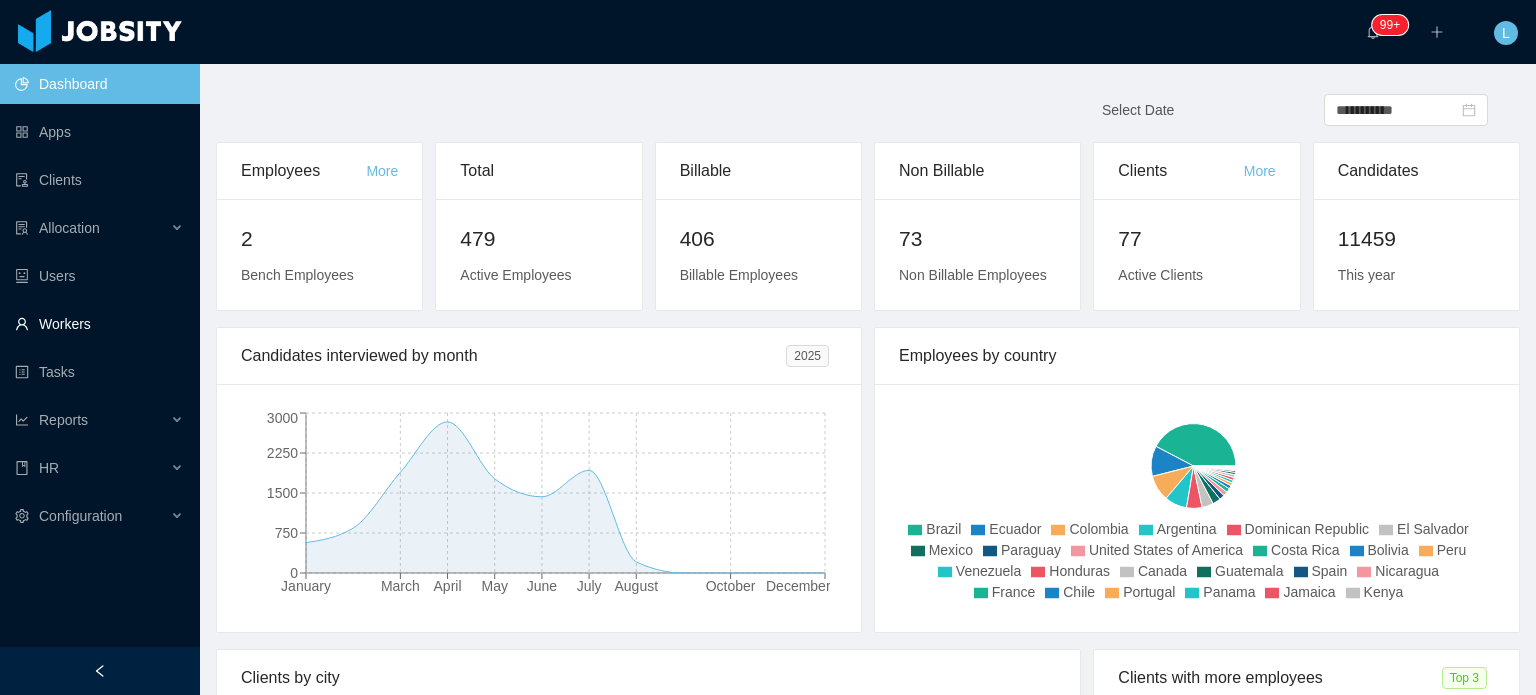 drag, startPoint x: 62, startPoint y: 322, endPoint x: 20, endPoint y: 315, distance: 42.579338 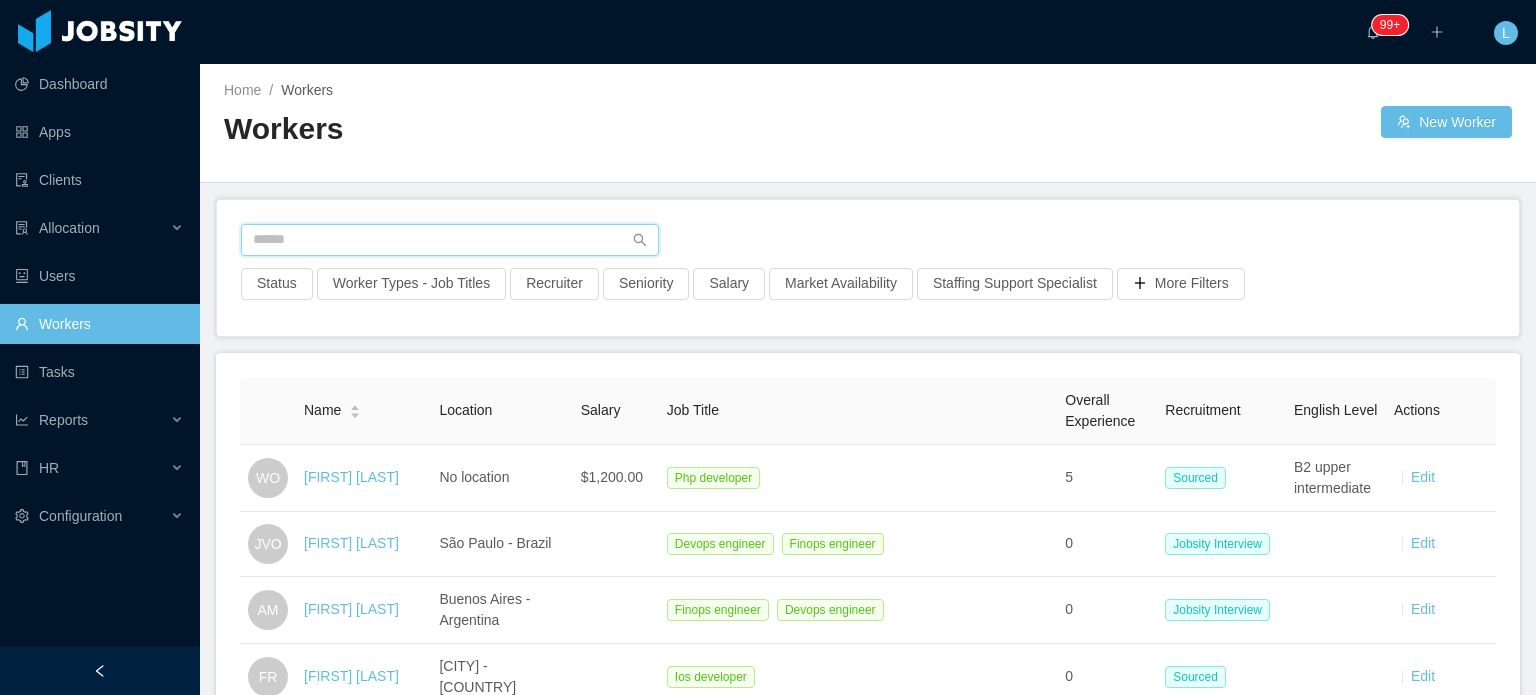 click at bounding box center [450, 240] 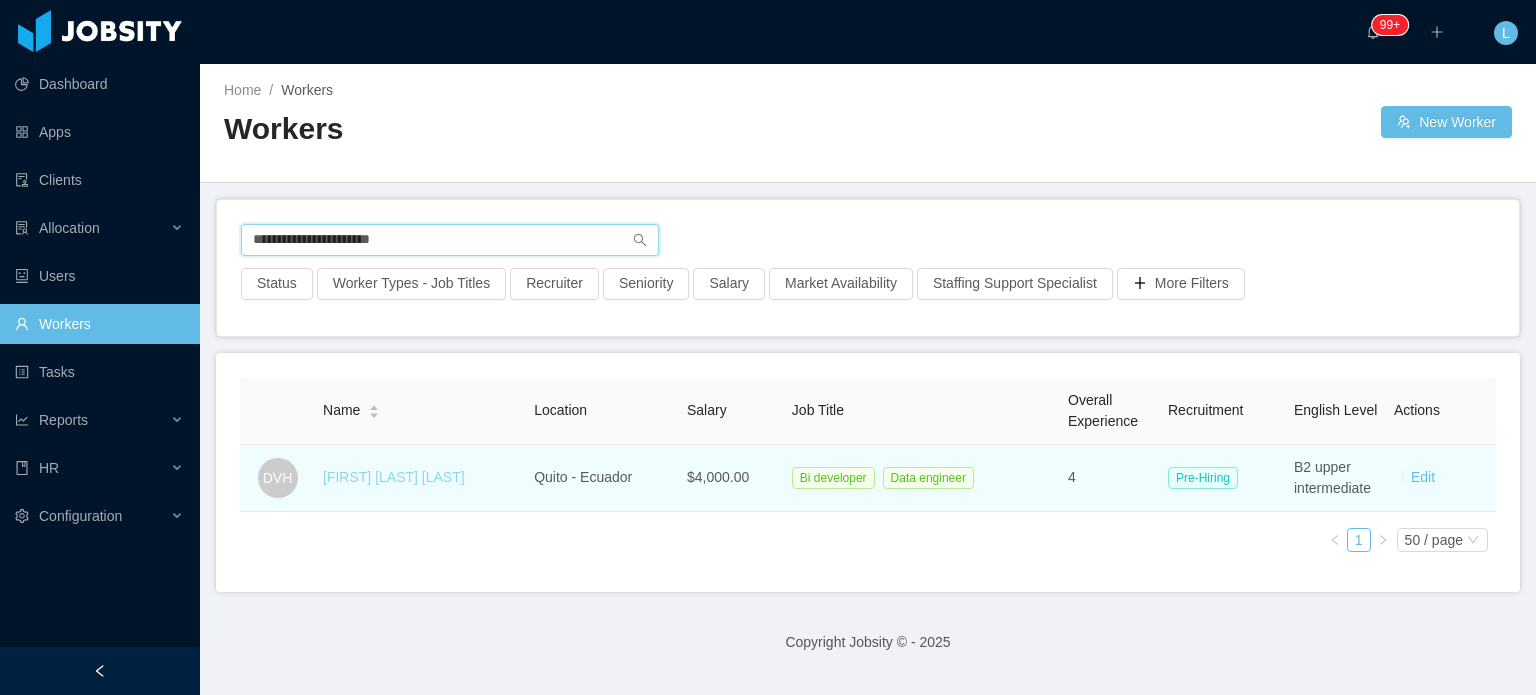 type on "**********" 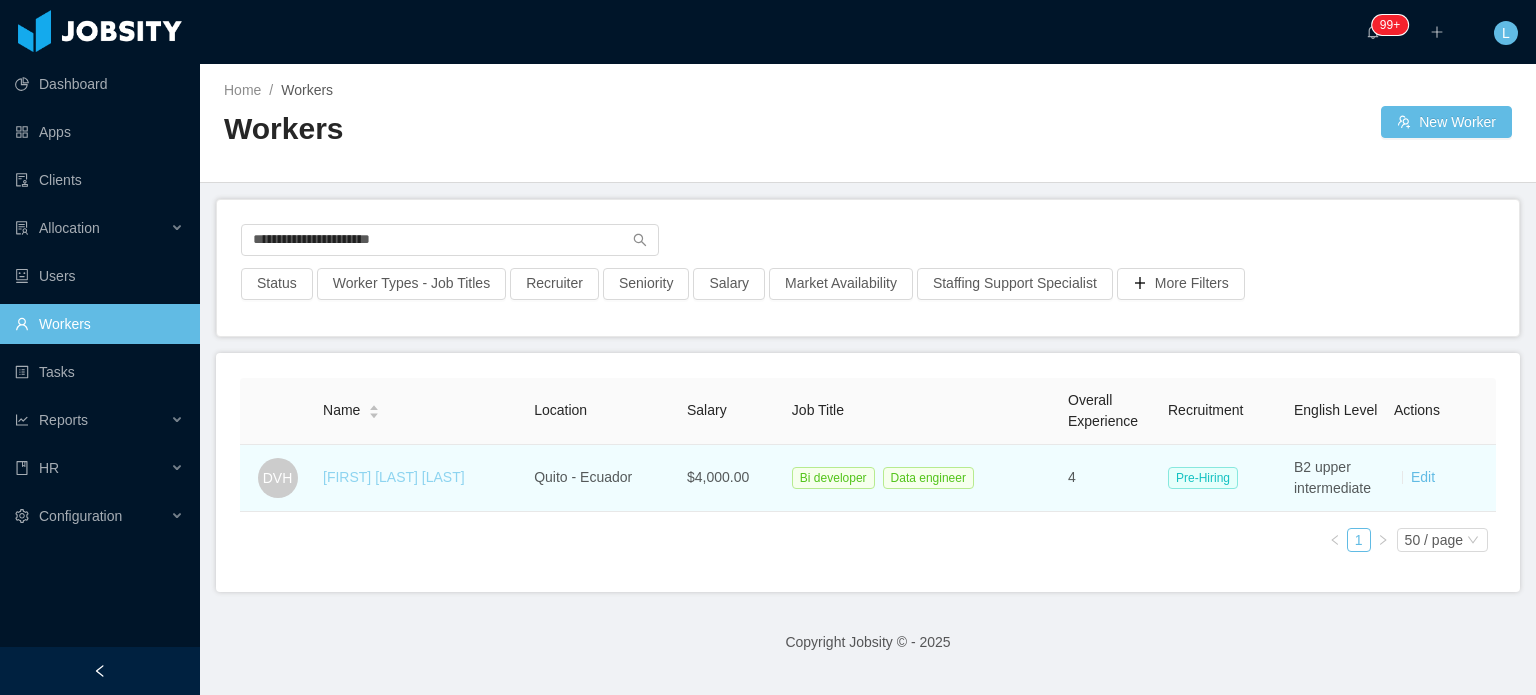 click on "David Vallejo Herrera" at bounding box center (394, 477) 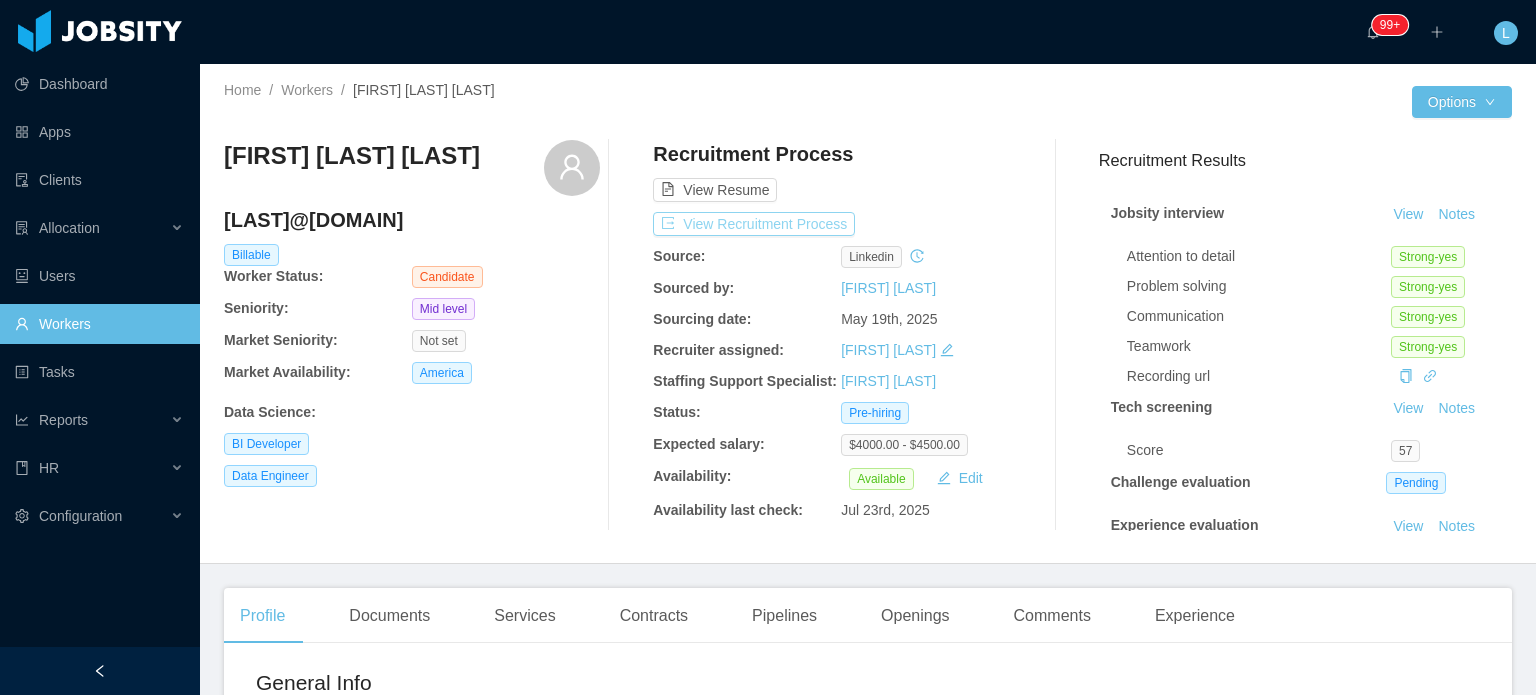 click on "View Recruitment Process" at bounding box center [754, 224] 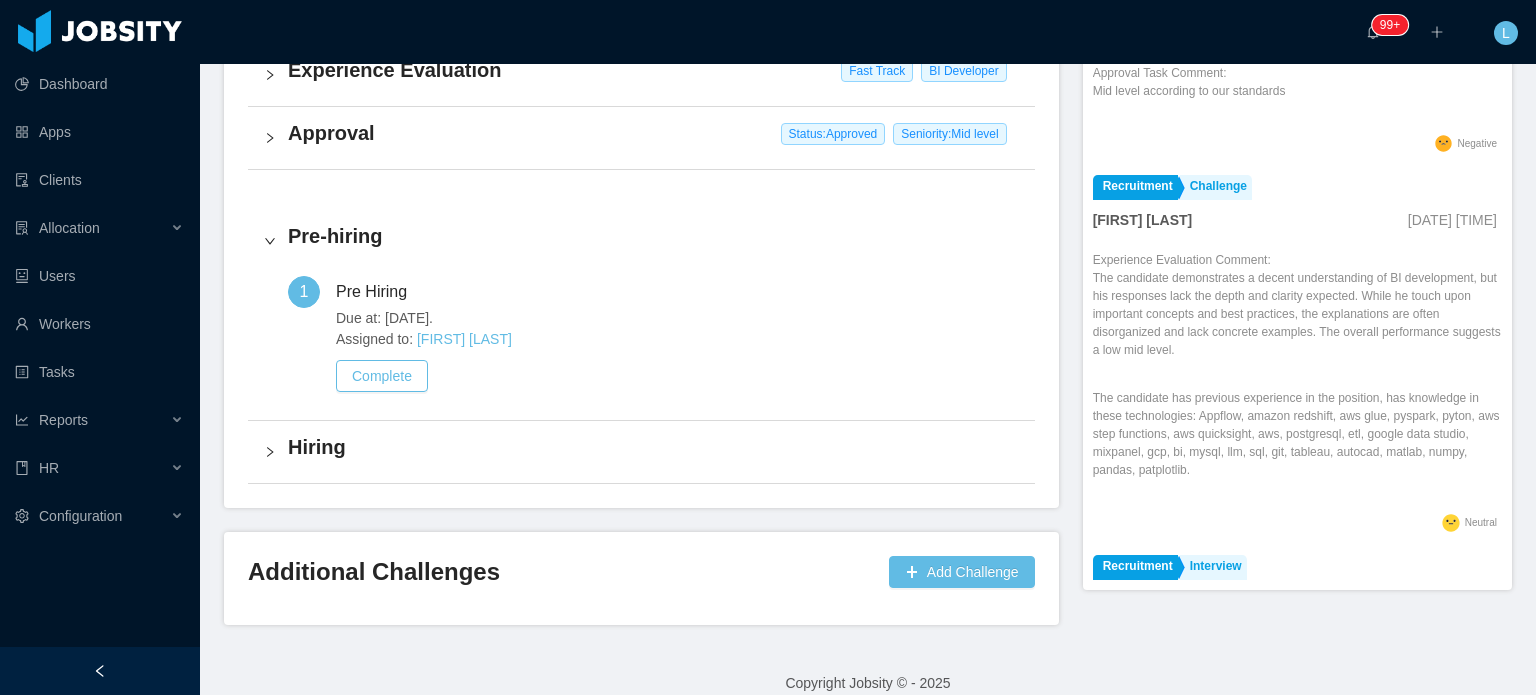 scroll, scrollTop: 756, scrollLeft: 0, axis: vertical 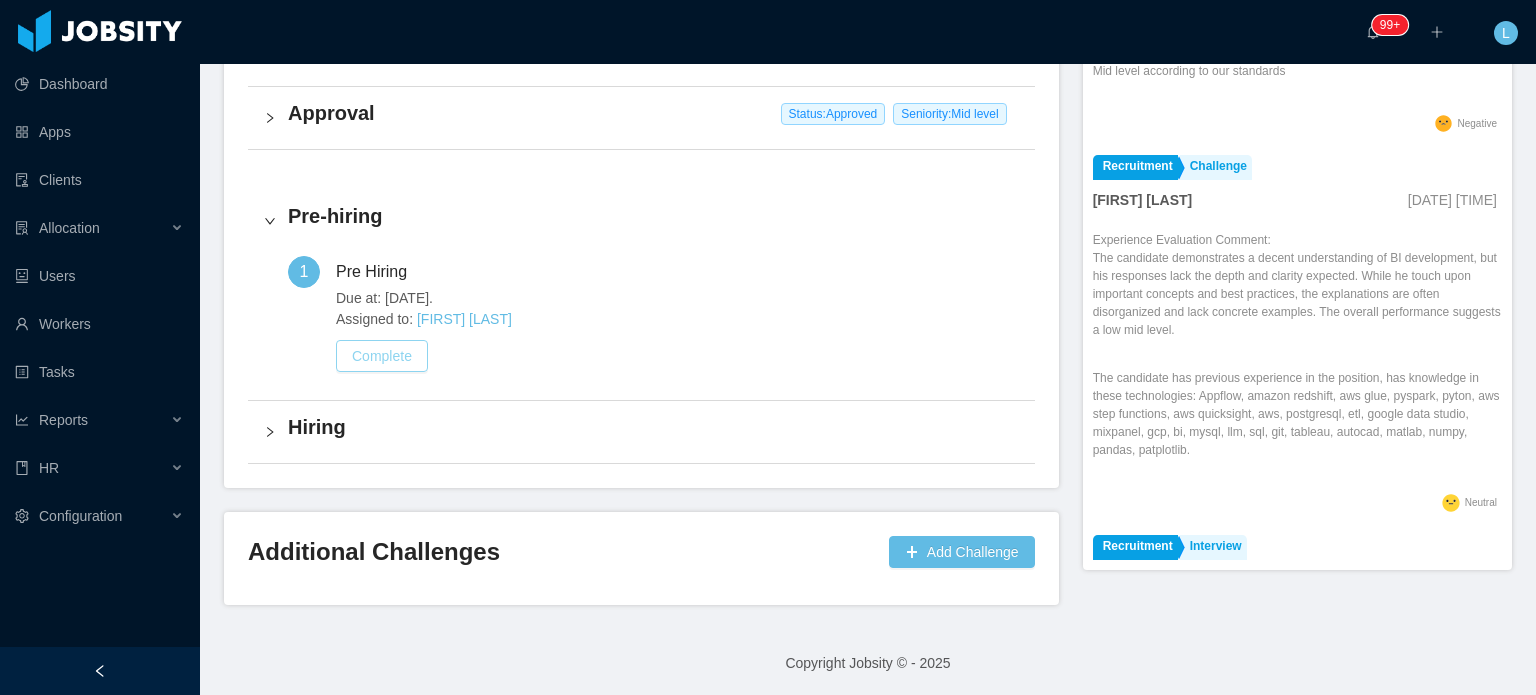 click on "Complete" at bounding box center [382, 356] 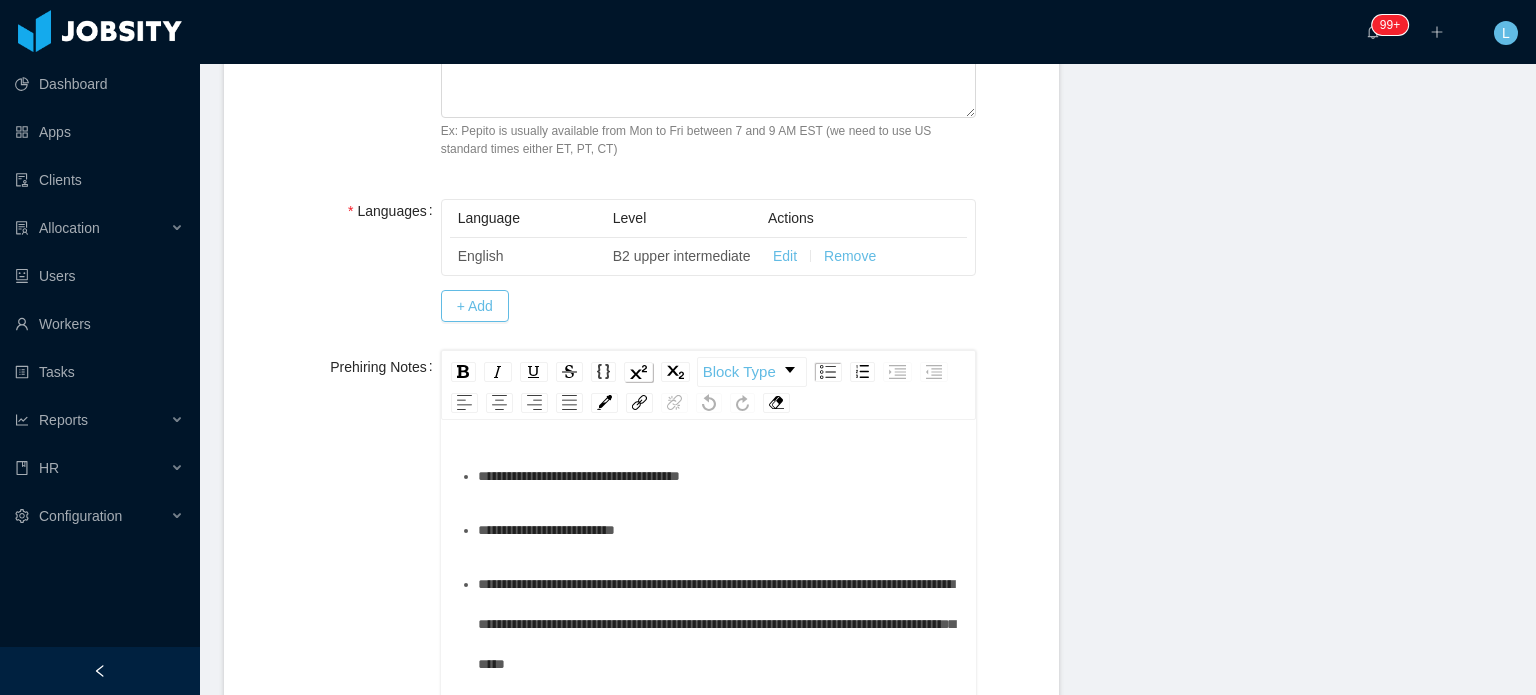 scroll, scrollTop: 800, scrollLeft: 0, axis: vertical 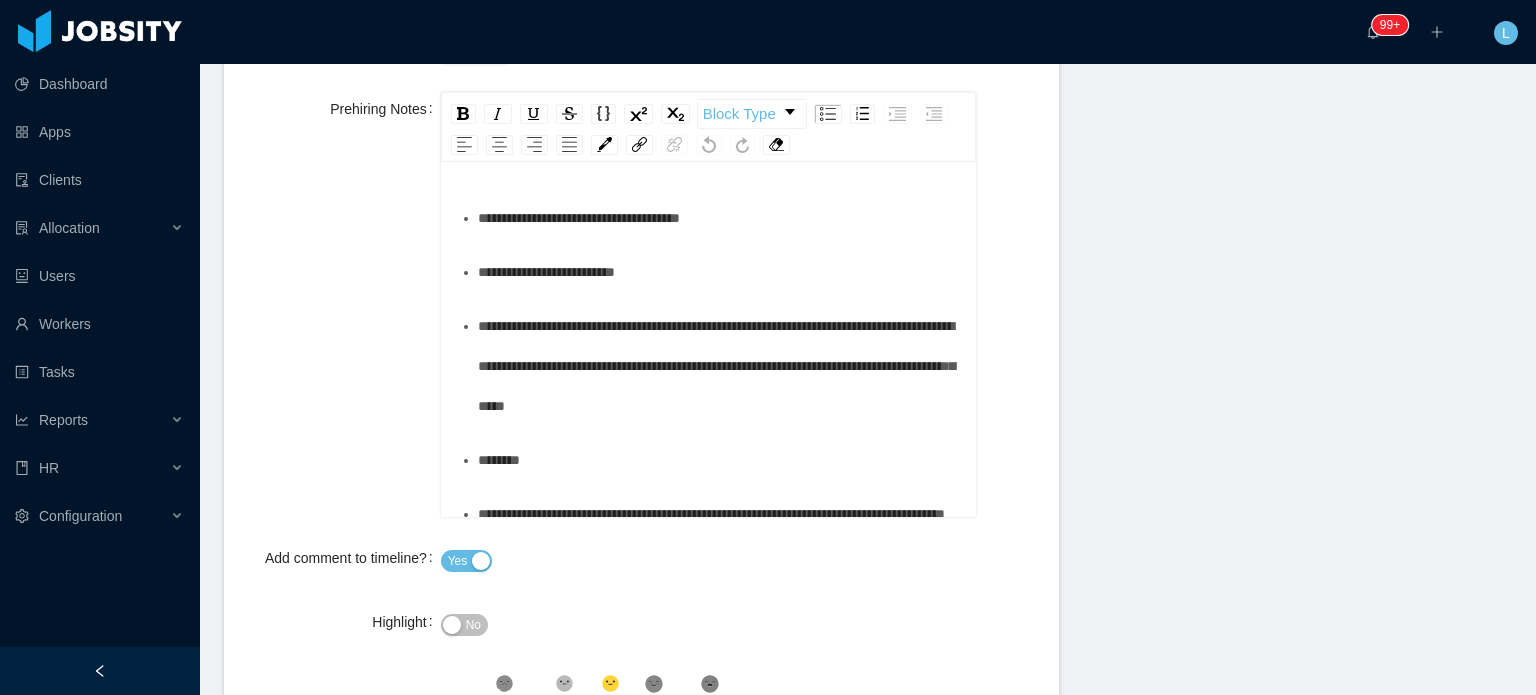 click on "**********" at bounding box center (719, 272) 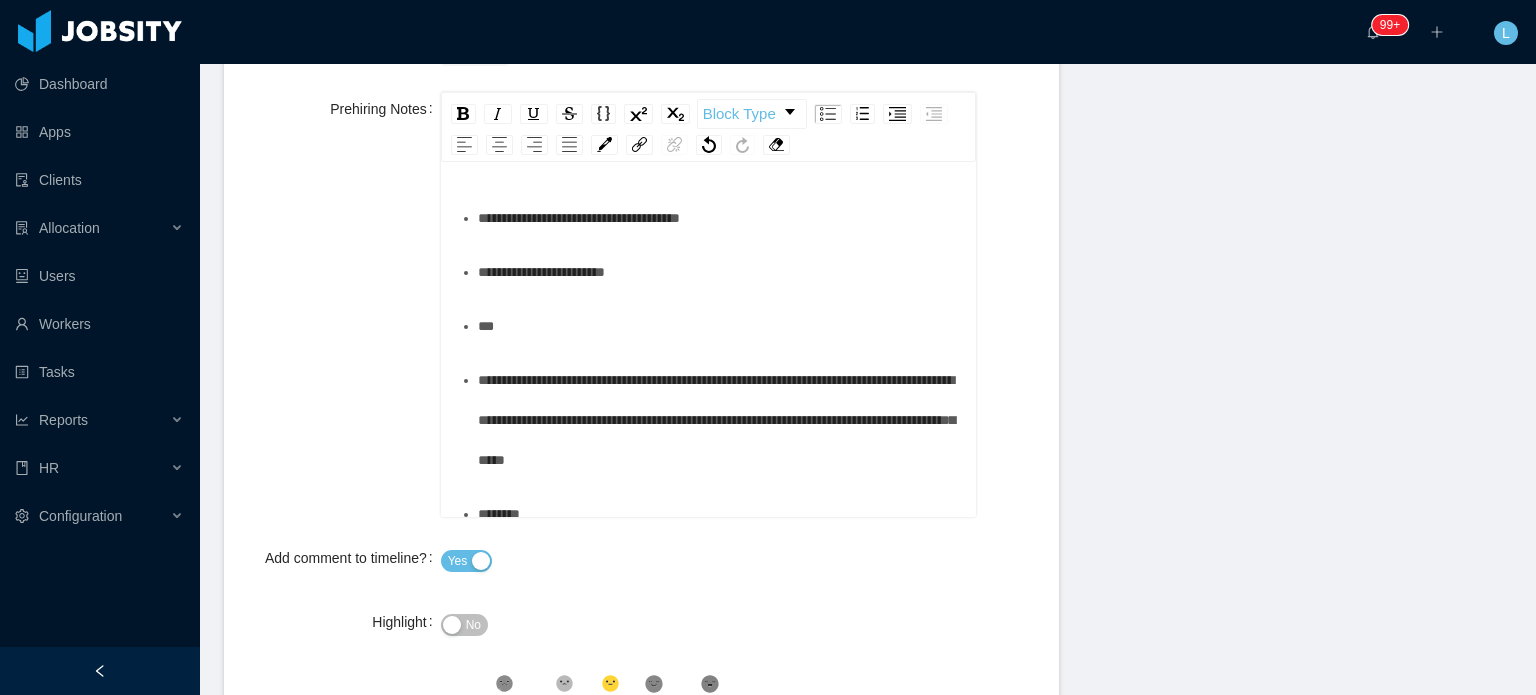 type 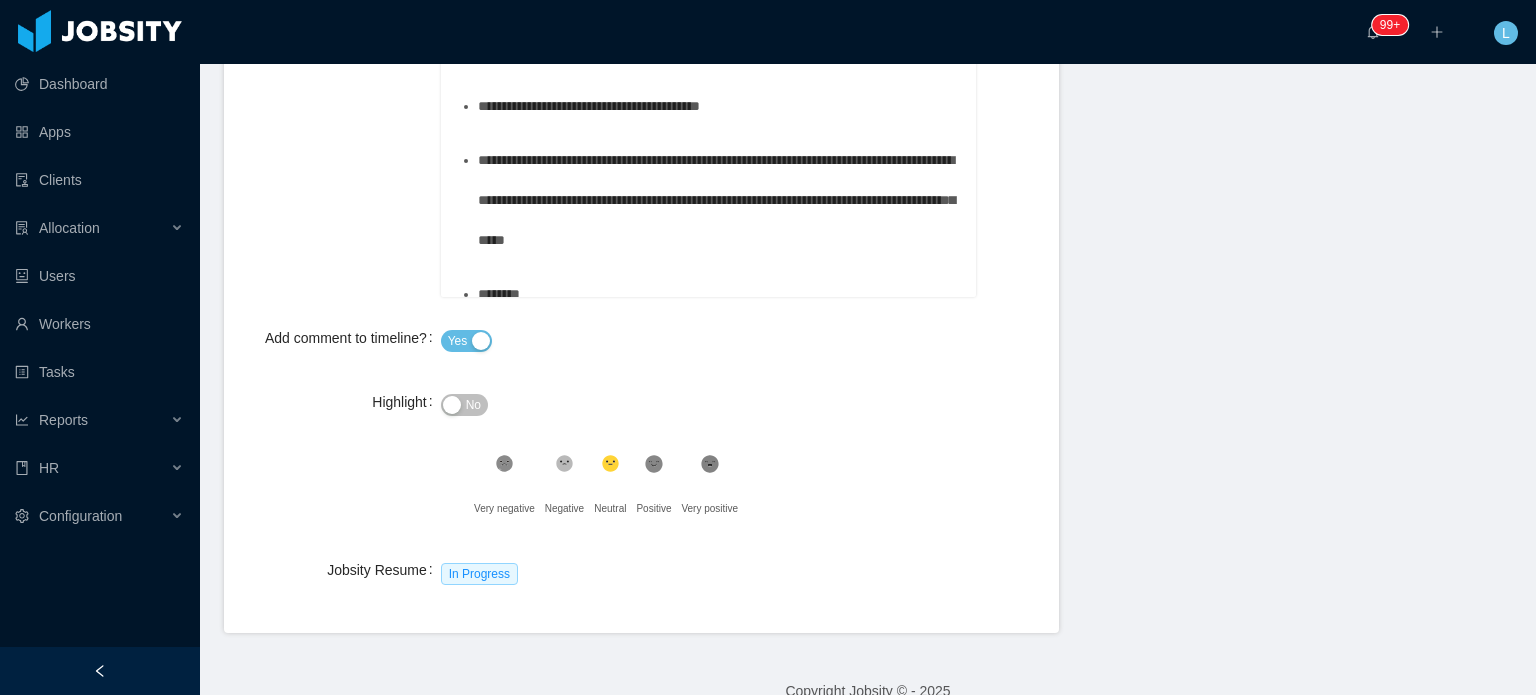 scroll, scrollTop: 869, scrollLeft: 0, axis: vertical 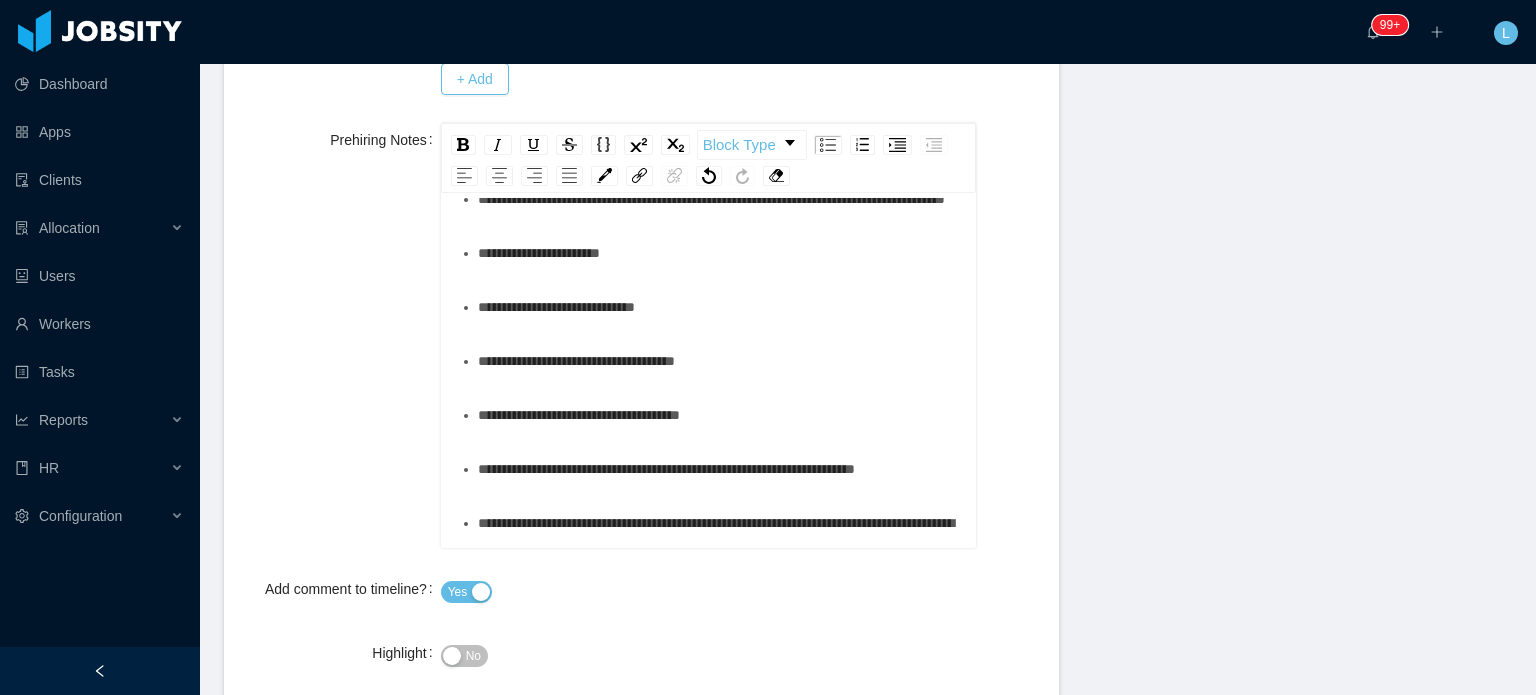 click on "**********" at bounding box center (719, 253) 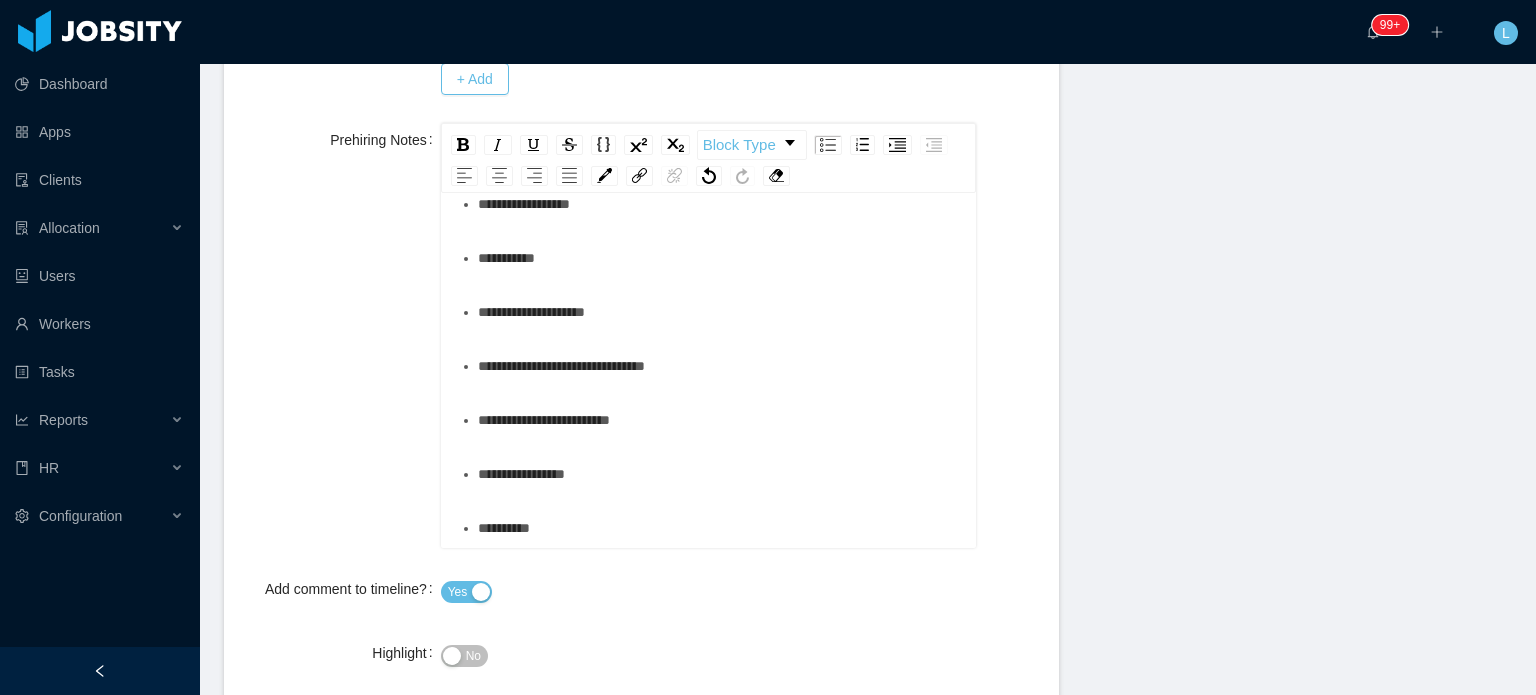 scroll, scrollTop: 1186, scrollLeft: 0, axis: vertical 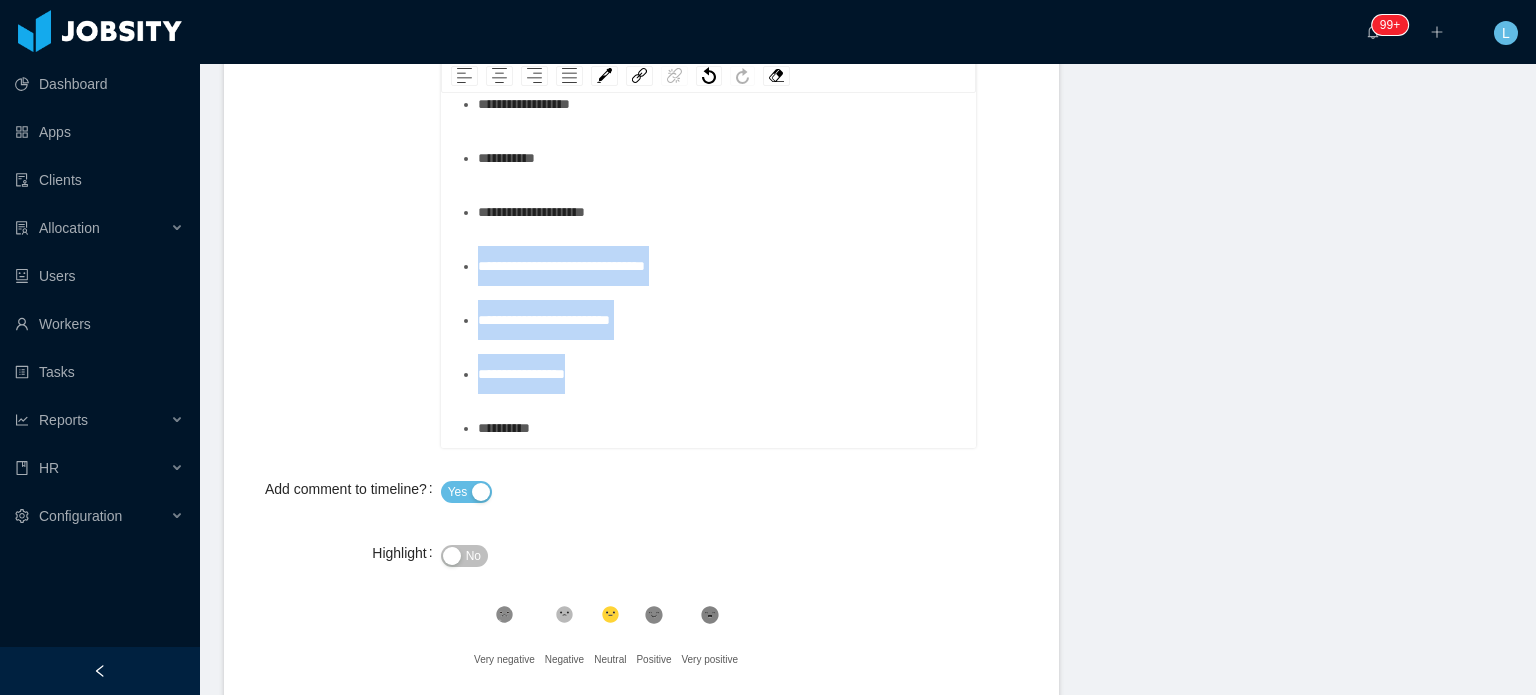 drag, startPoint x: 592, startPoint y: 387, endPoint x: 467, endPoint y: 287, distance: 160.07811 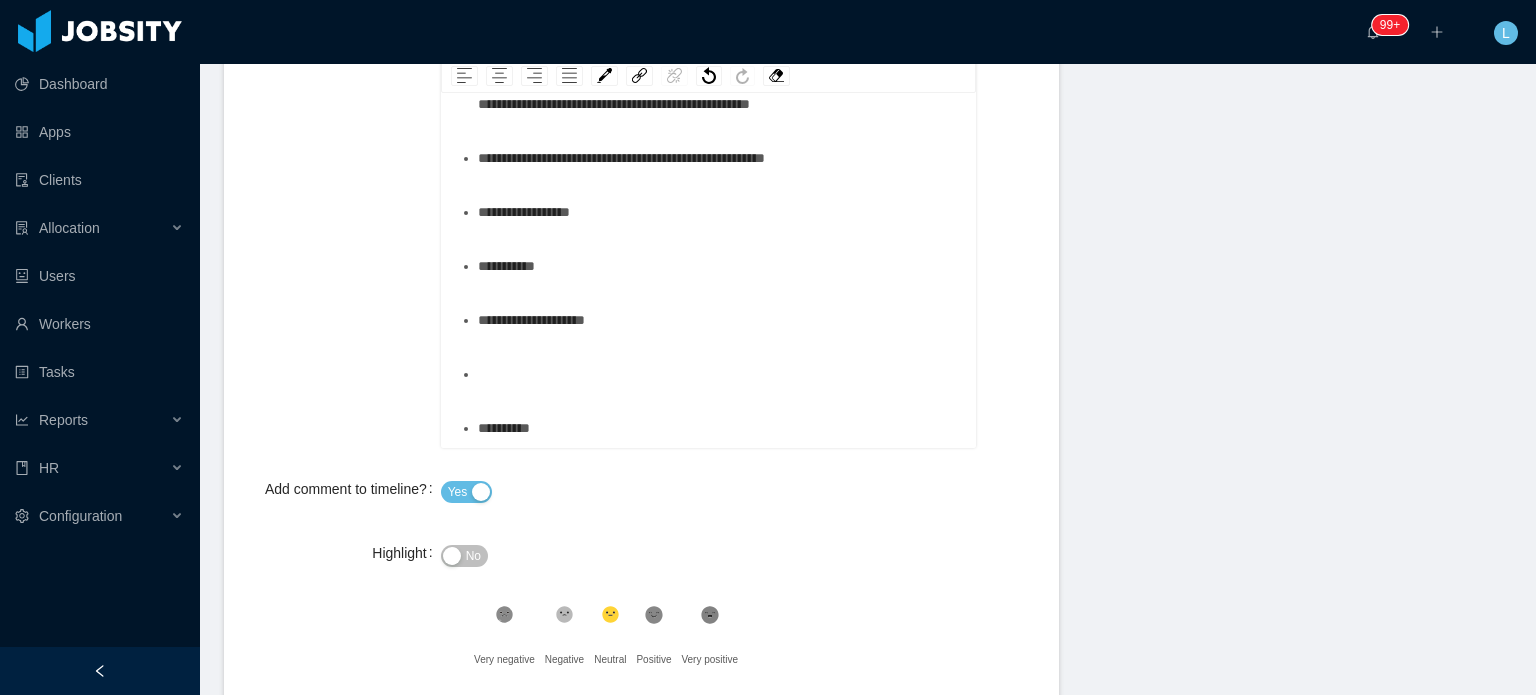 scroll, scrollTop: 1078, scrollLeft: 0, axis: vertical 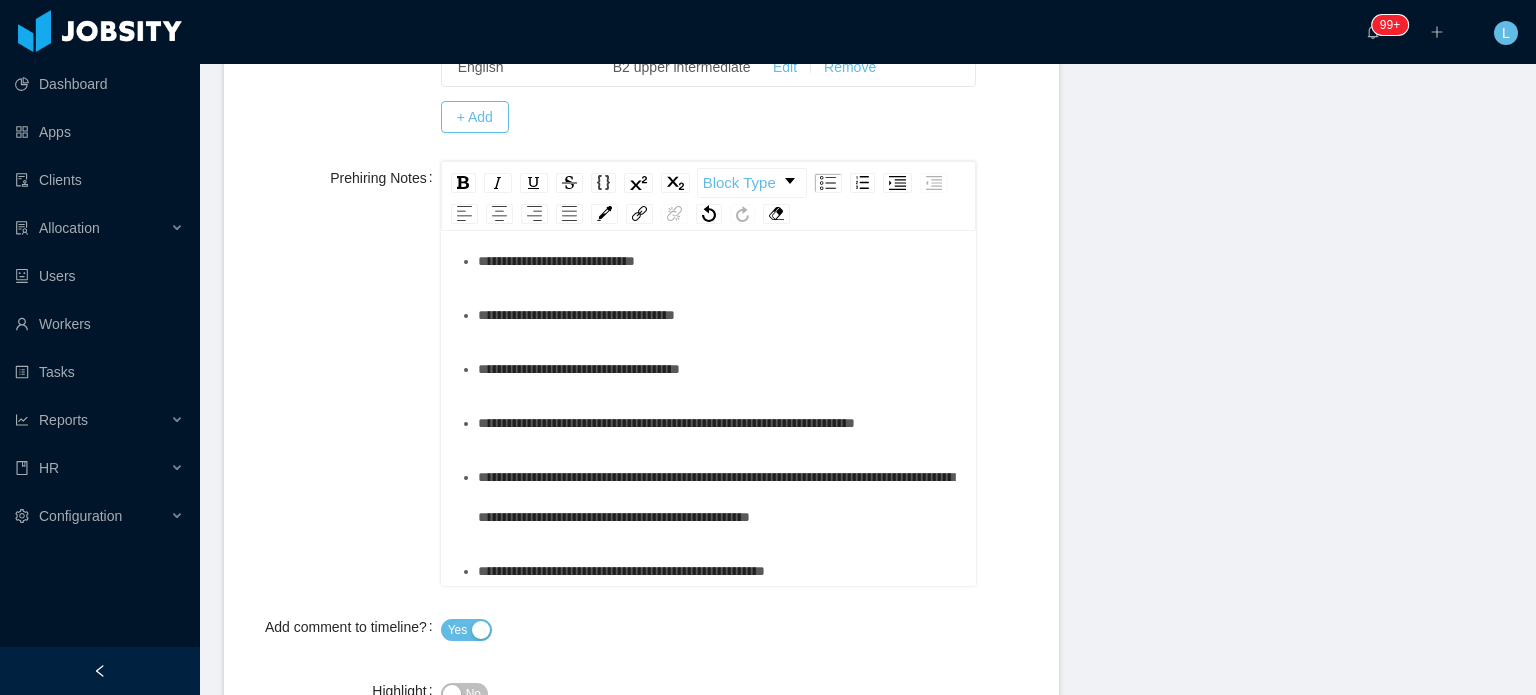 click on "**********" at bounding box center [719, 187] 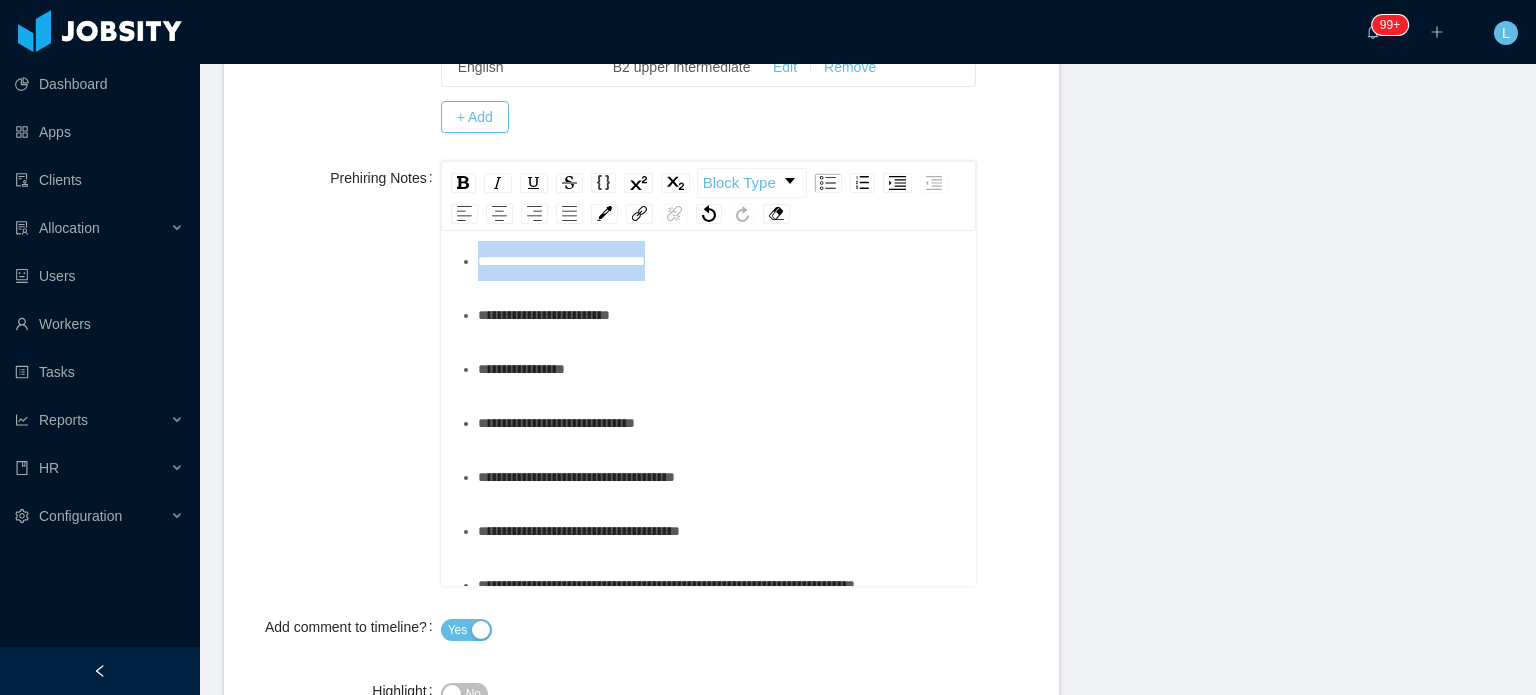 drag, startPoint x: 687, startPoint y: 403, endPoint x: 236, endPoint y: 411, distance: 451.07095 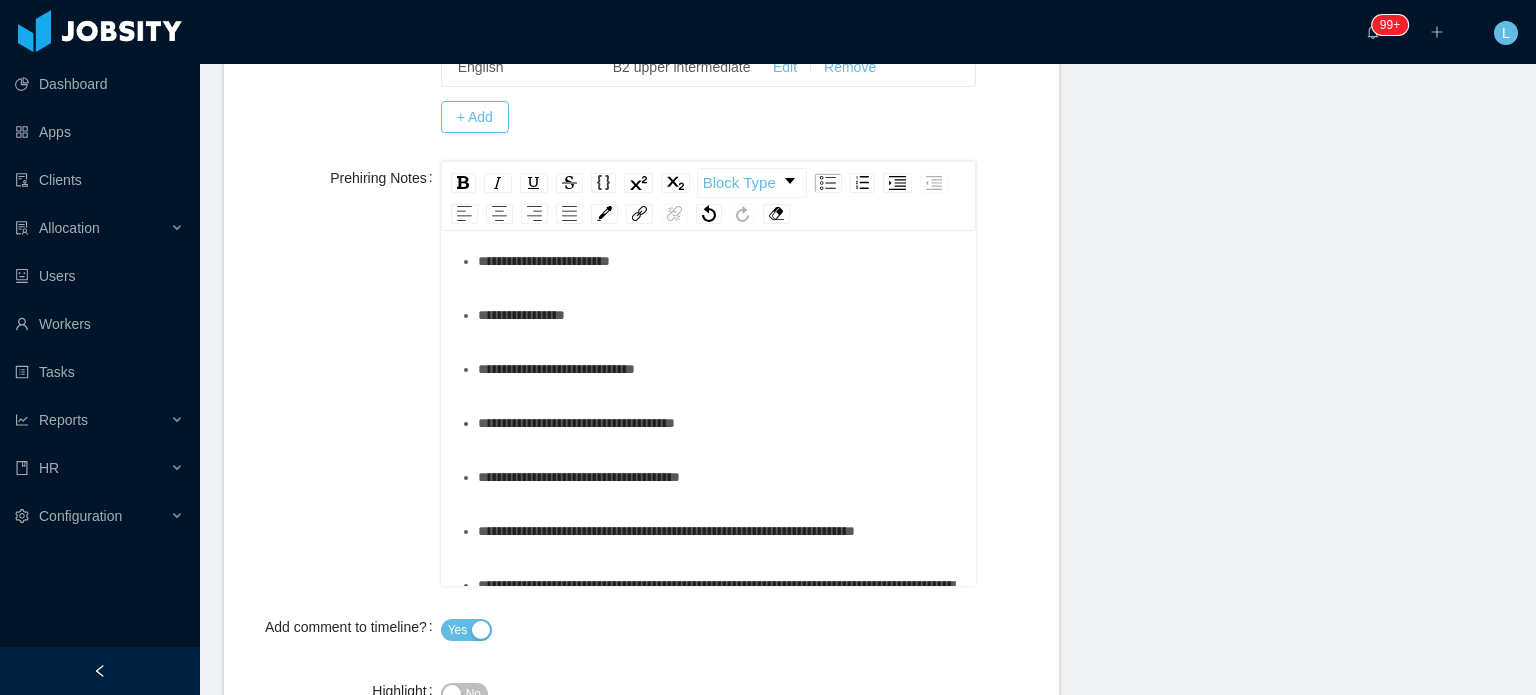 click on "**********" at bounding box center [719, 369] 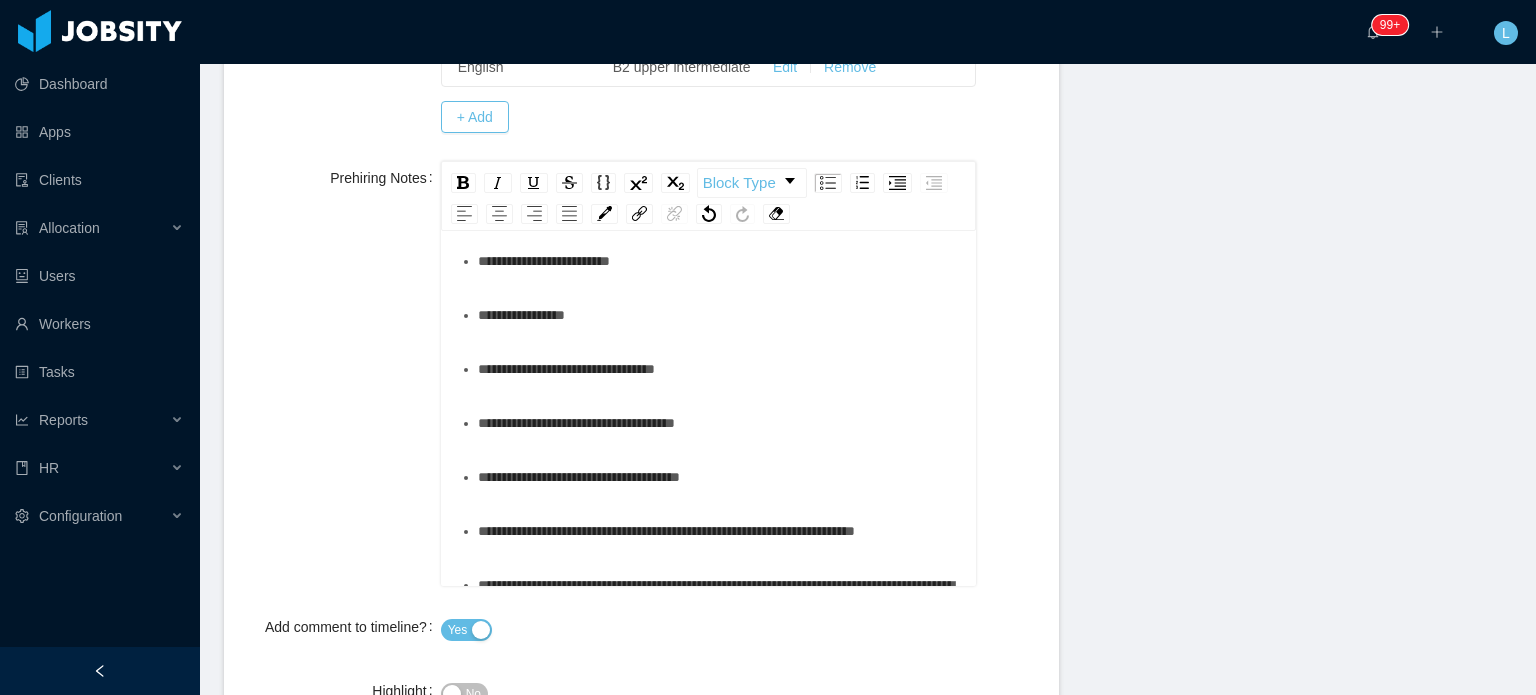 click on "**********" at bounding box center (719, 423) 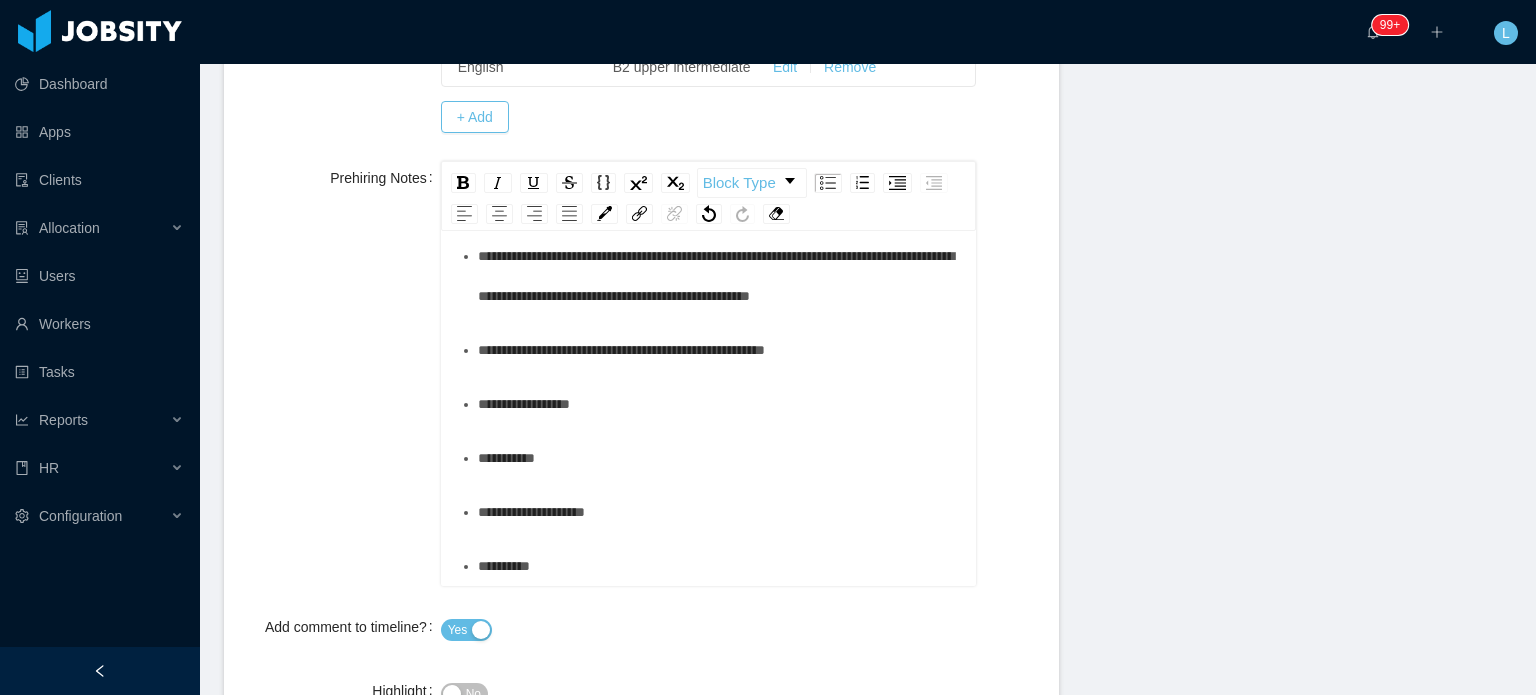 scroll, scrollTop: 1024, scrollLeft: 0, axis: vertical 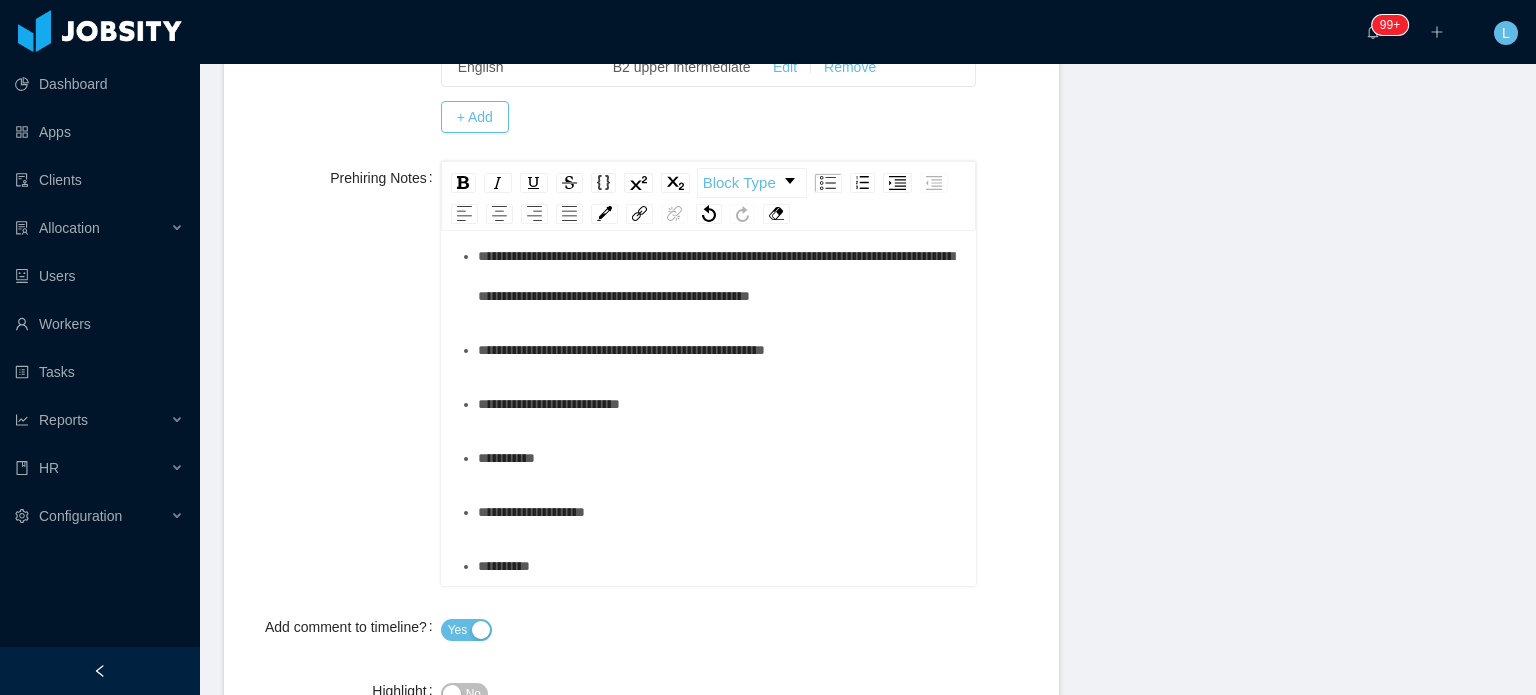 click on "**********" at bounding box center (549, 404) 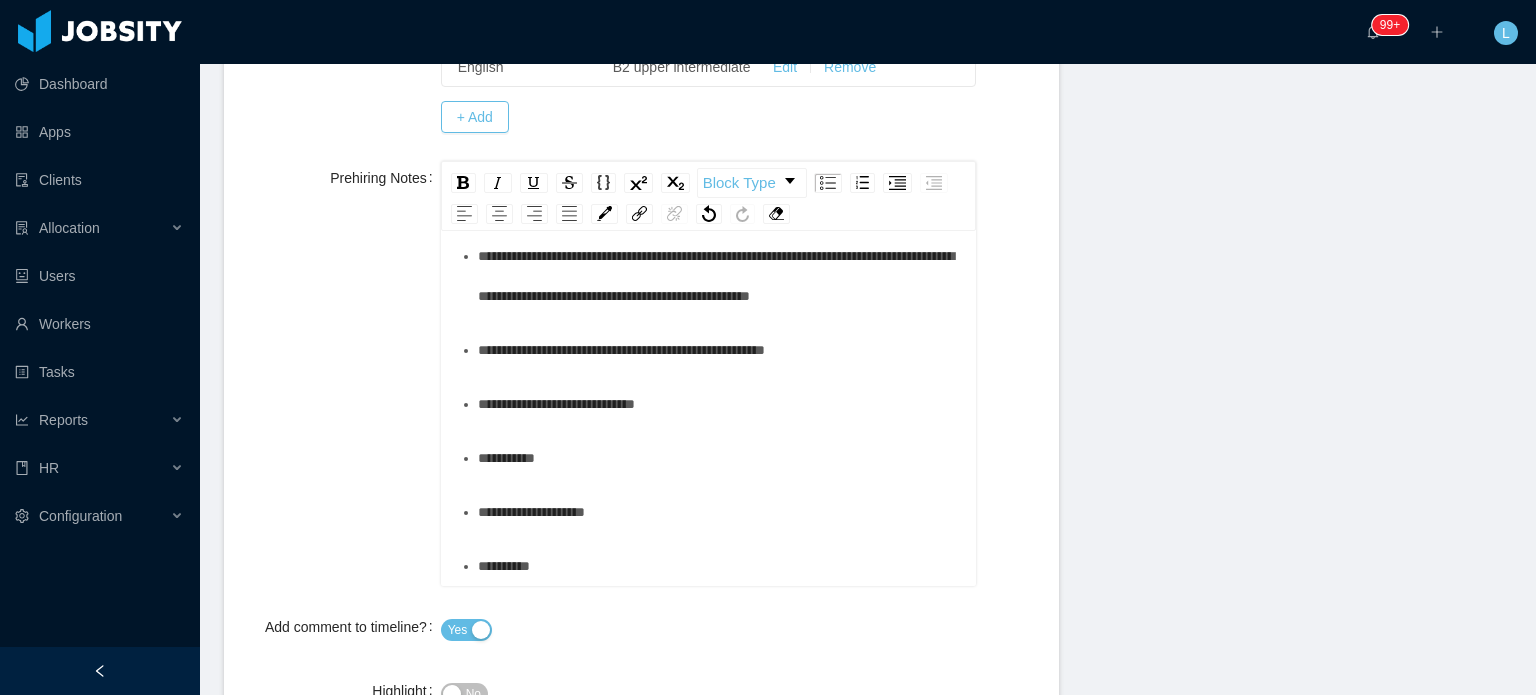 click on "*********" at bounding box center (719, 458) 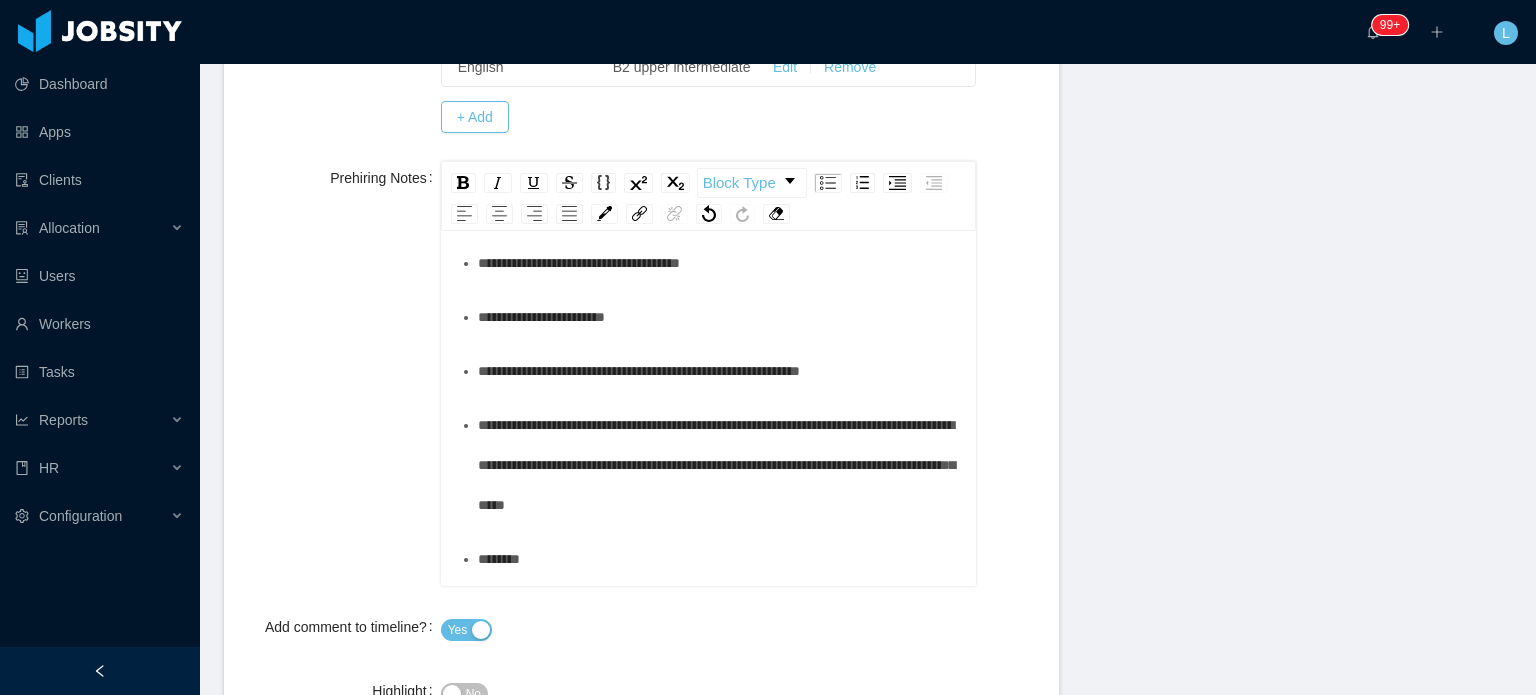 scroll, scrollTop: 0, scrollLeft: 0, axis: both 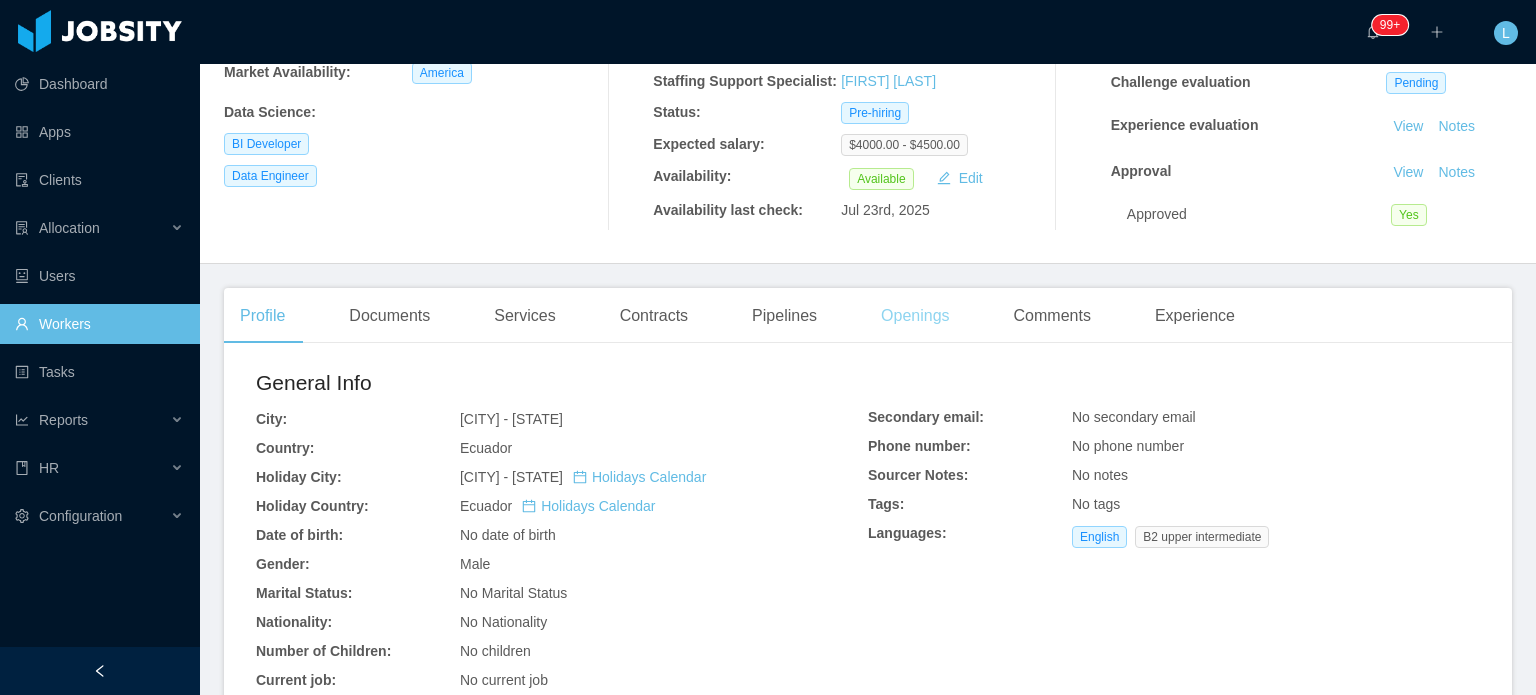 click on "Openings" at bounding box center [915, 316] 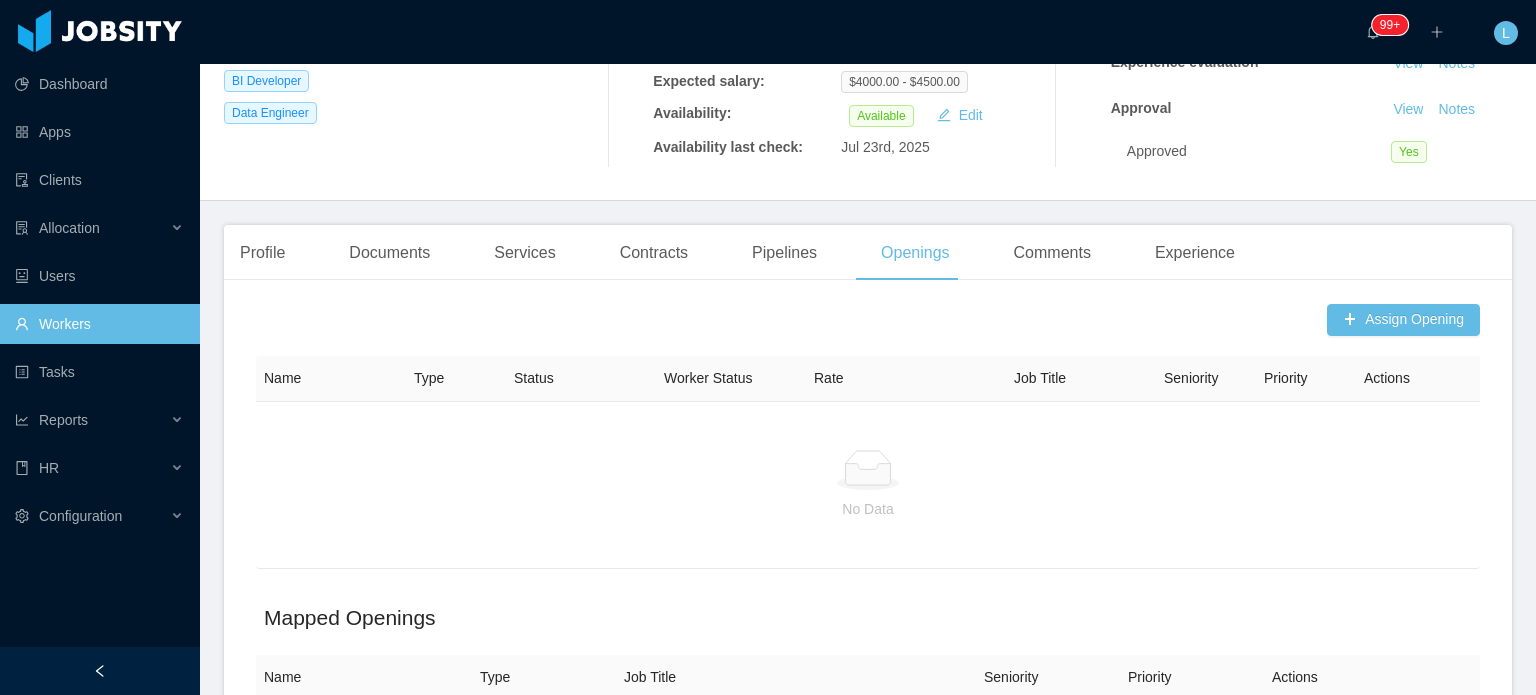 scroll, scrollTop: 600, scrollLeft: 0, axis: vertical 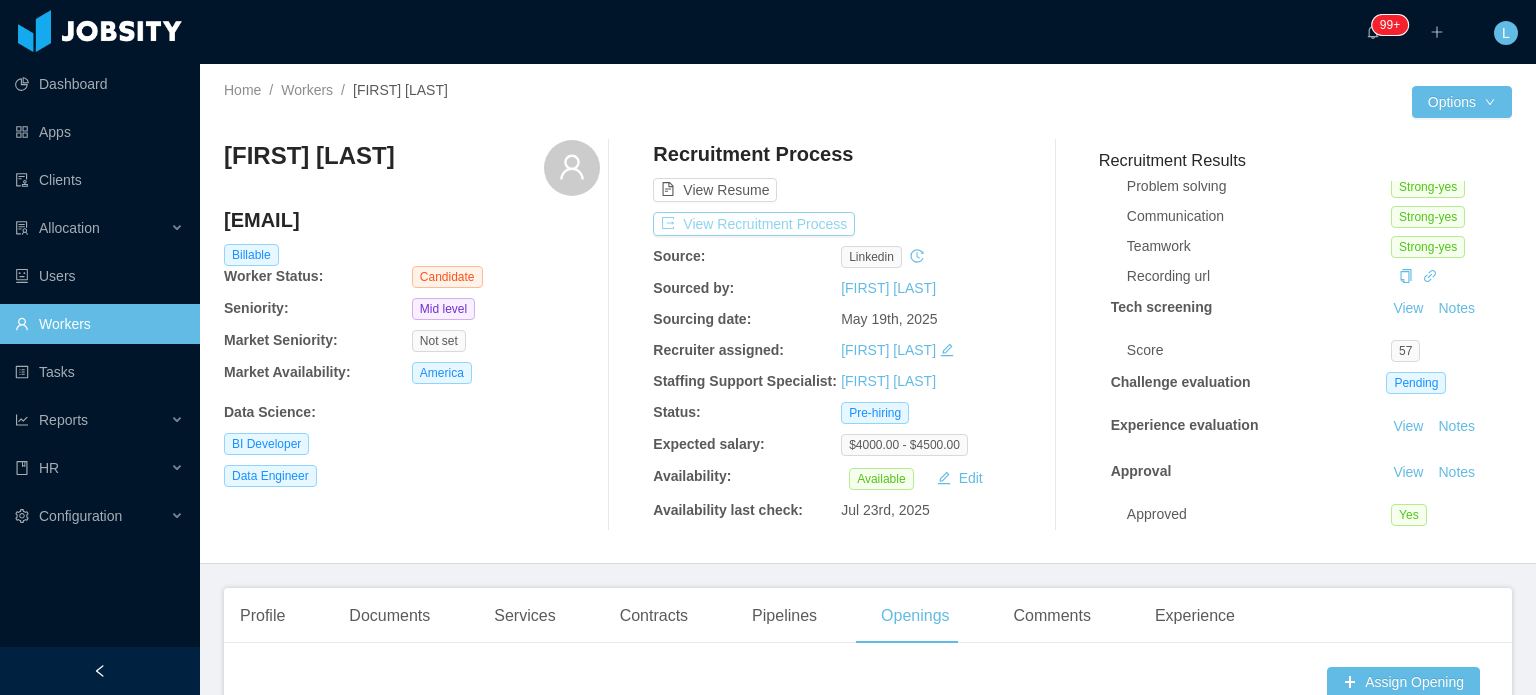click on "View Recruitment Process" at bounding box center (754, 224) 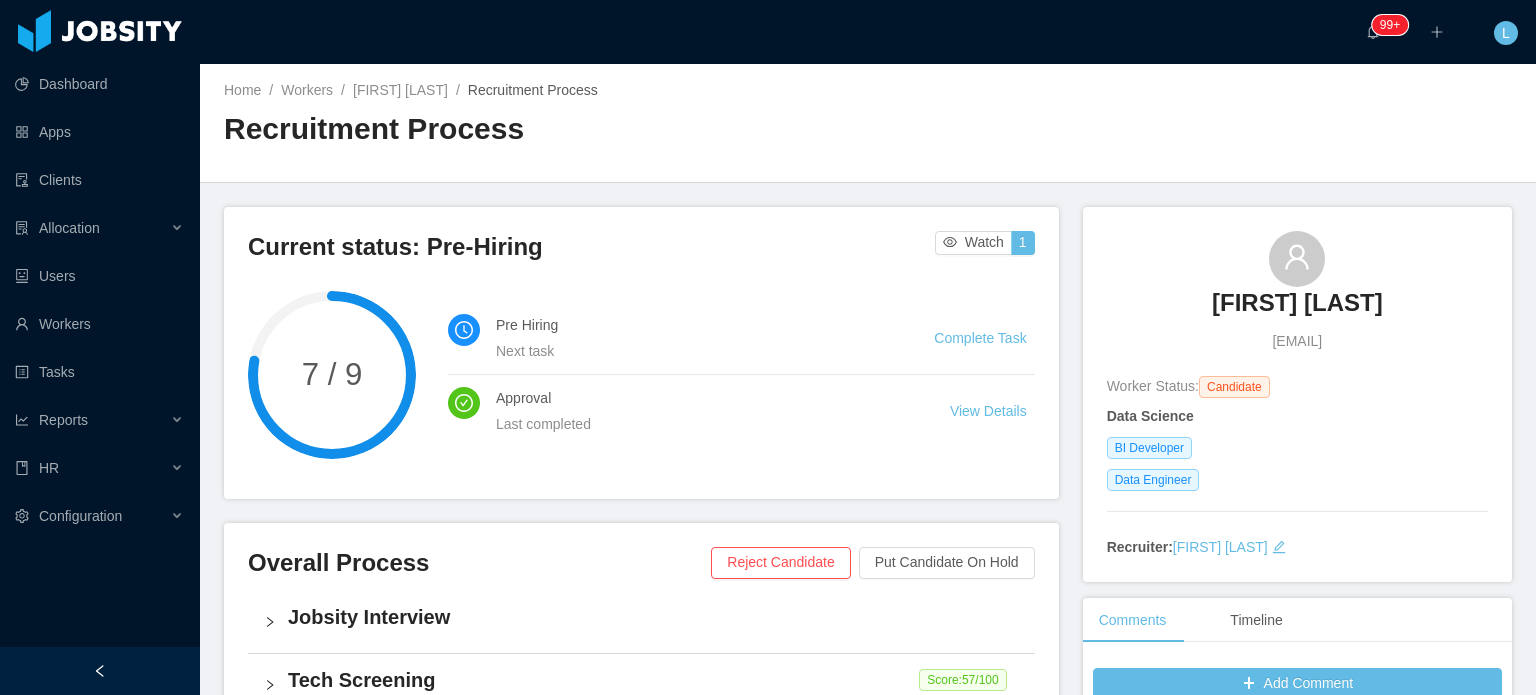 drag, startPoint x: 1159, startPoint y: 311, endPoint x: 1437, endPoint y: 304, distance: 278.0881 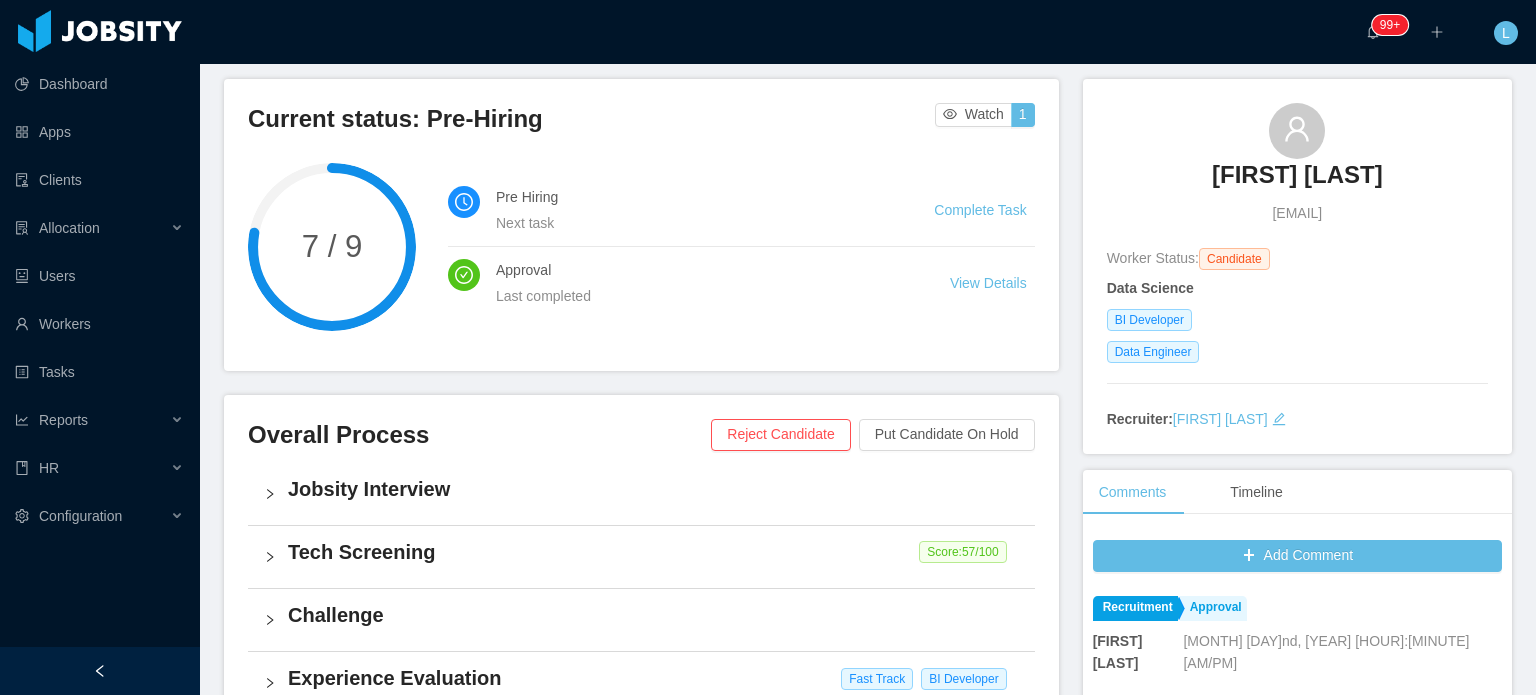 scroll, scrollTop: 300, scrollLeft: 0, axis: vertical 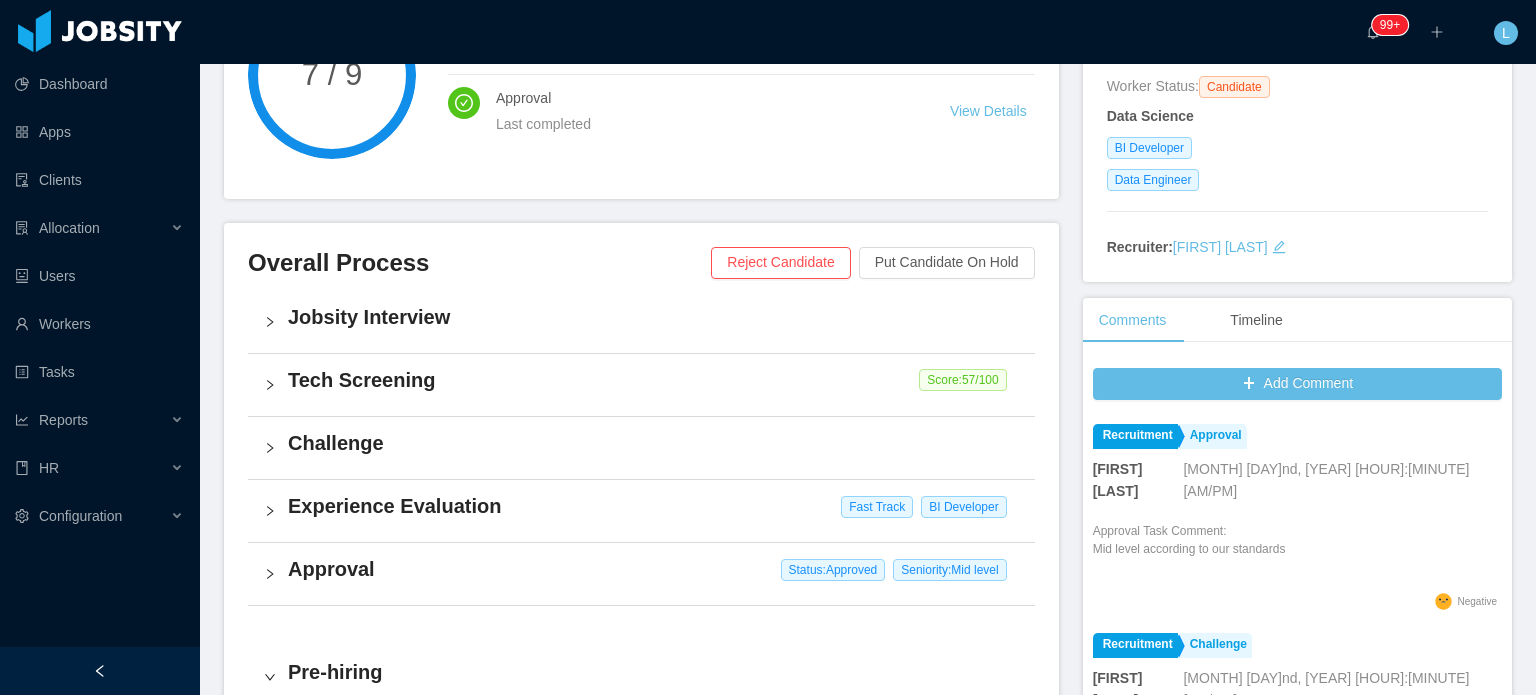 click on "Jobsity Interview" at bounding box center (641, 322) 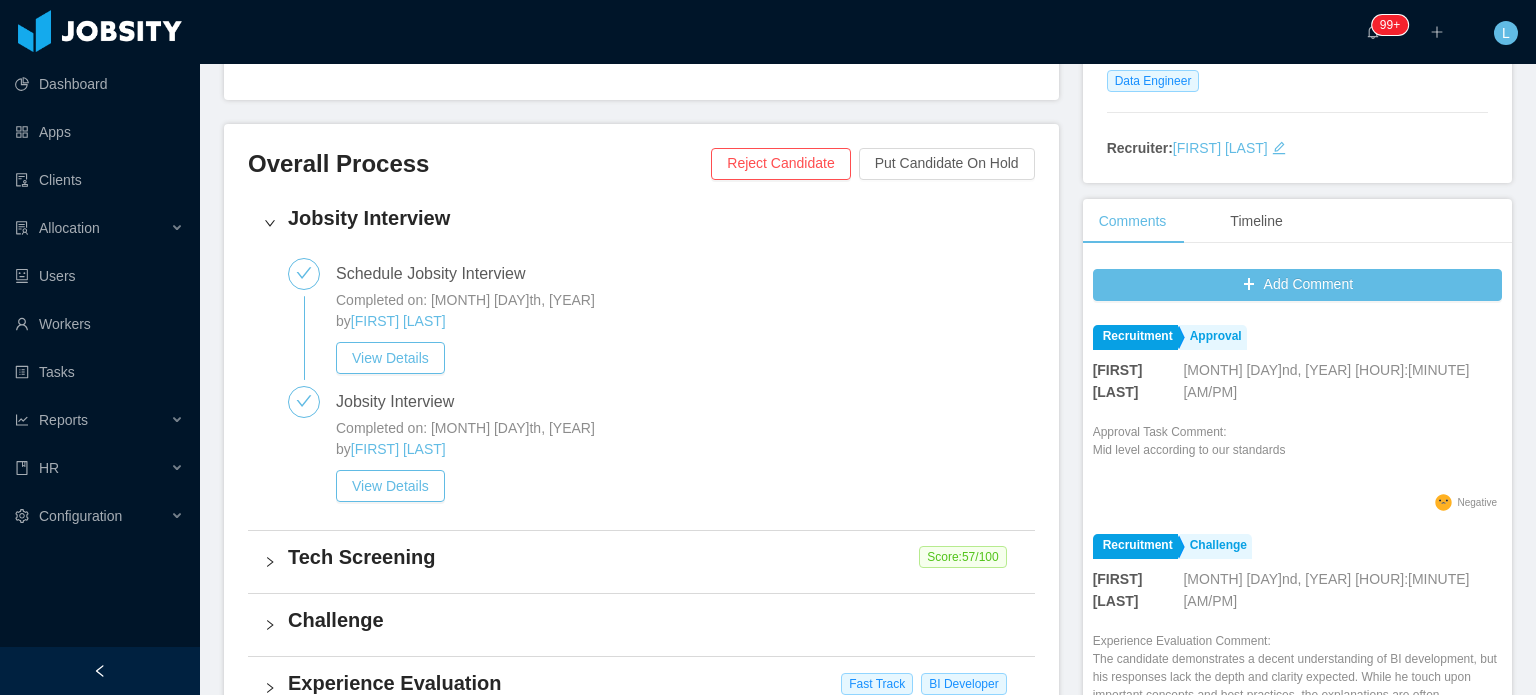 scroll, scrollTop: 400, scrollLeft: 0, axis: vertical 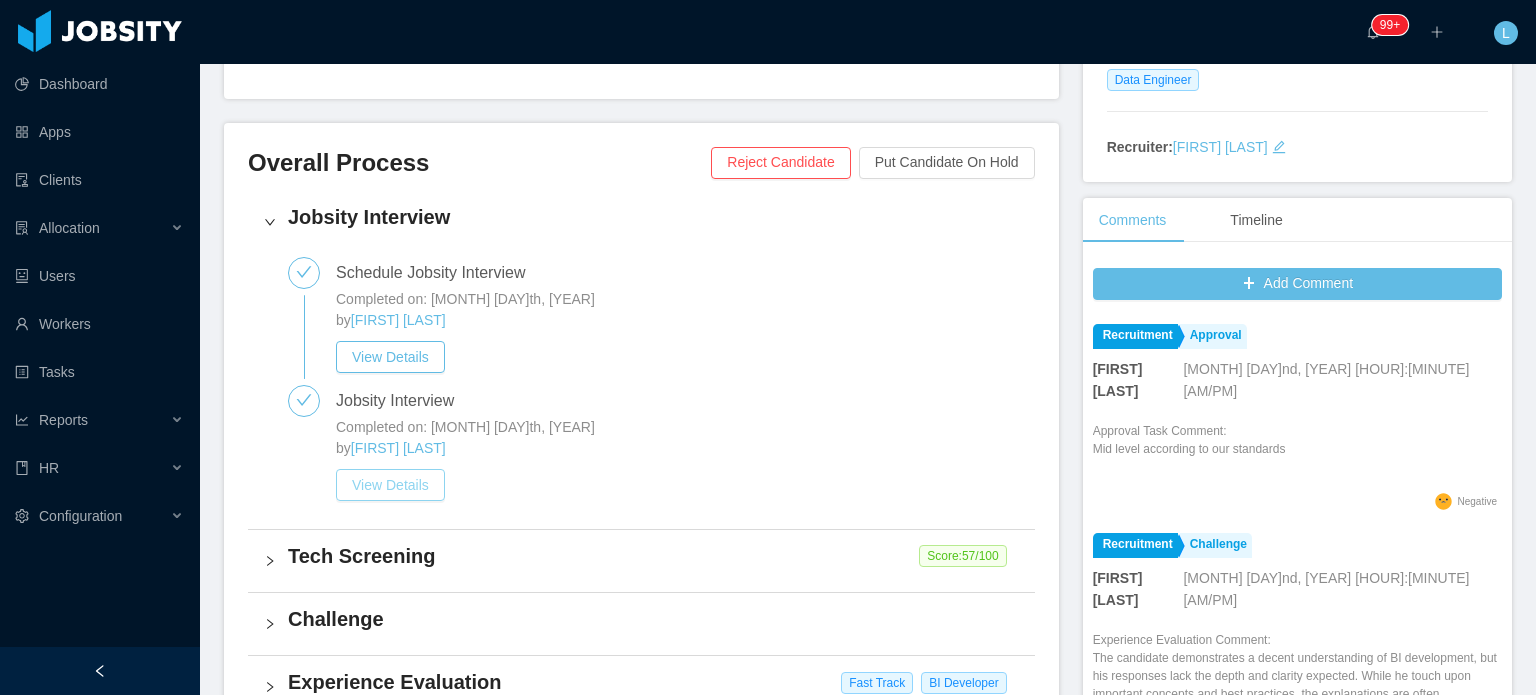 click on "View Details" at bounding box center [390, 485] 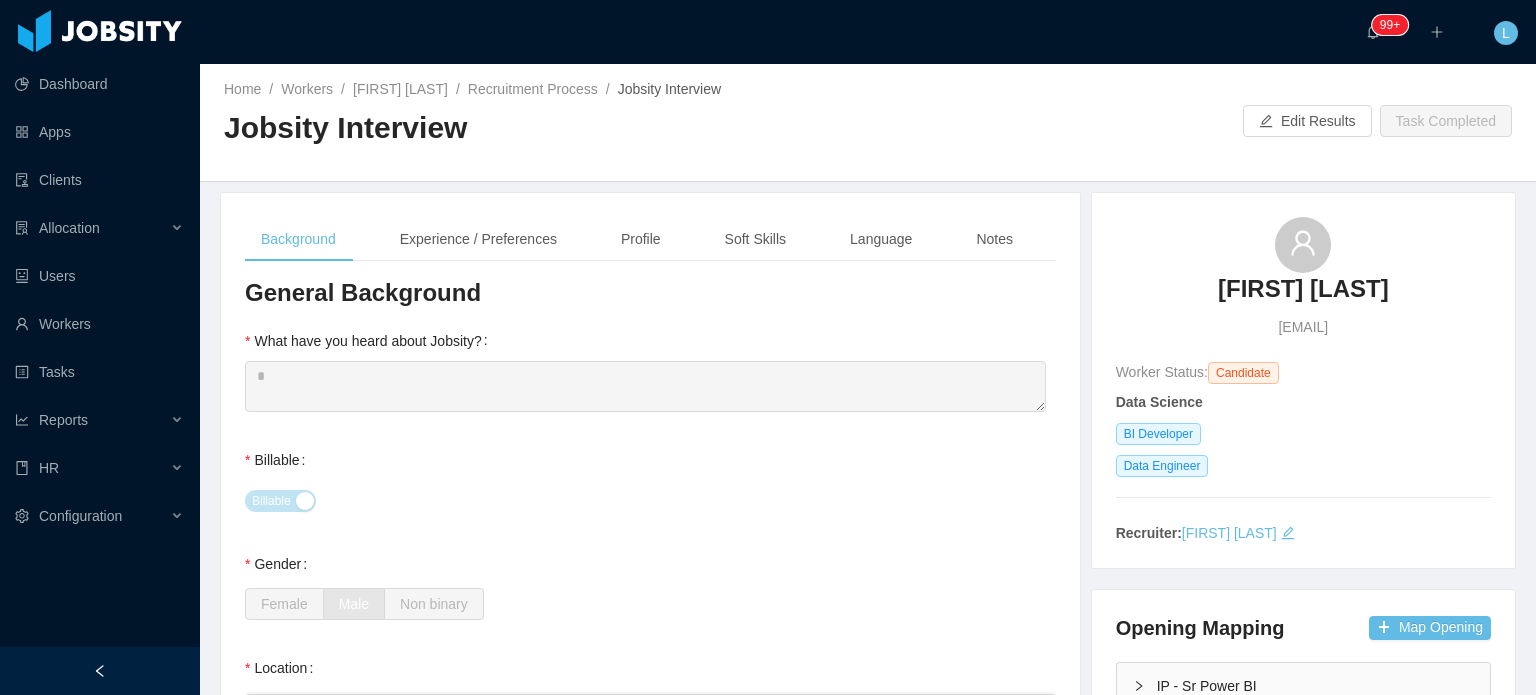 scroll, scrollTop: 0, scrollLeft: 0, axis: both 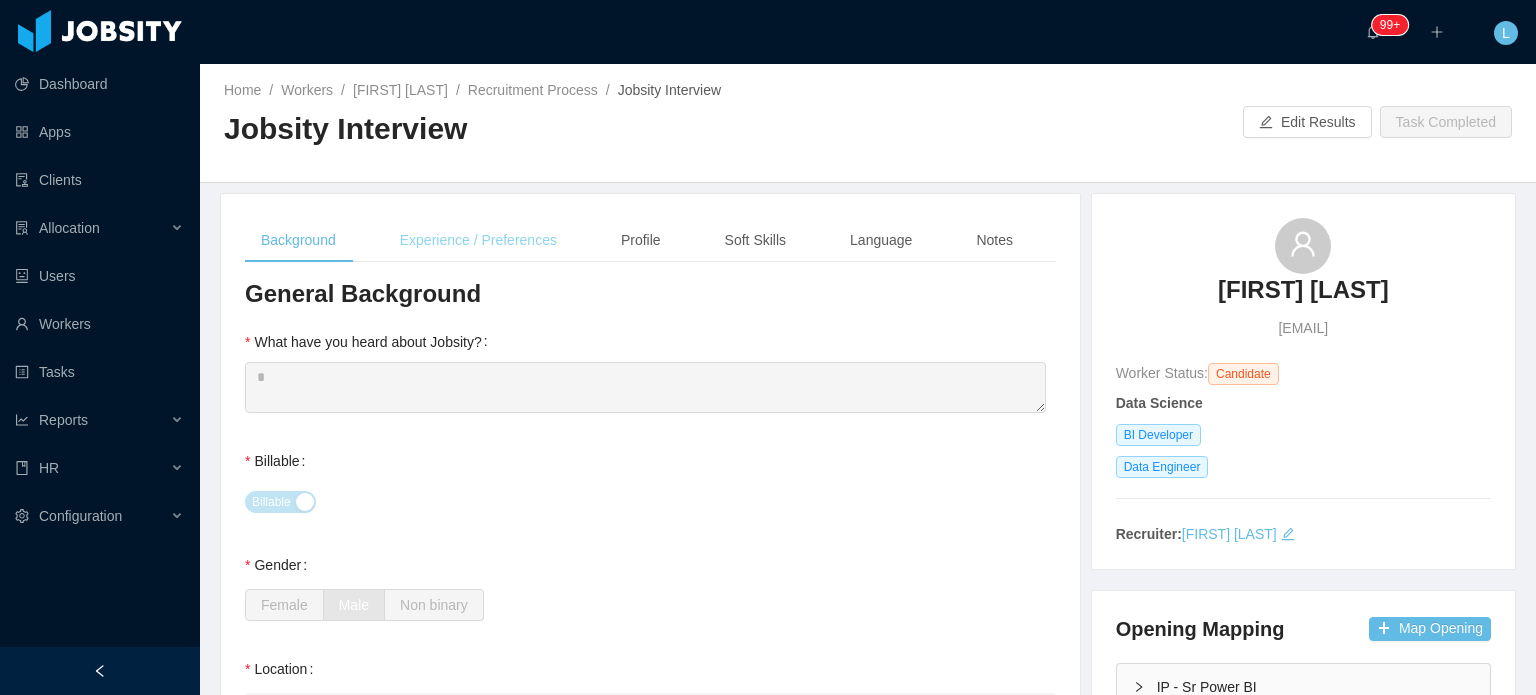 drag, startPoint x: 479, startPoint y: 239, endPoint x: 508, endPoint y: 259, distance: 35.22783 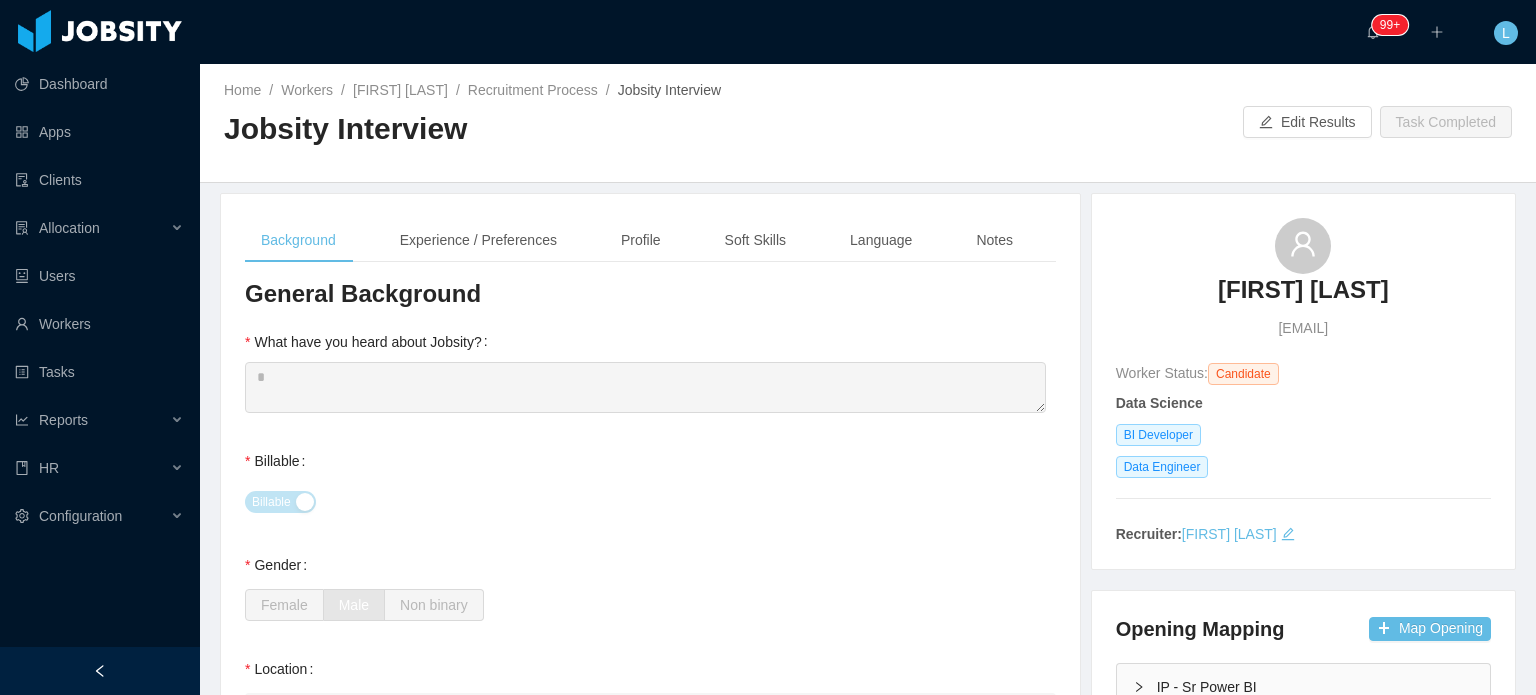 type 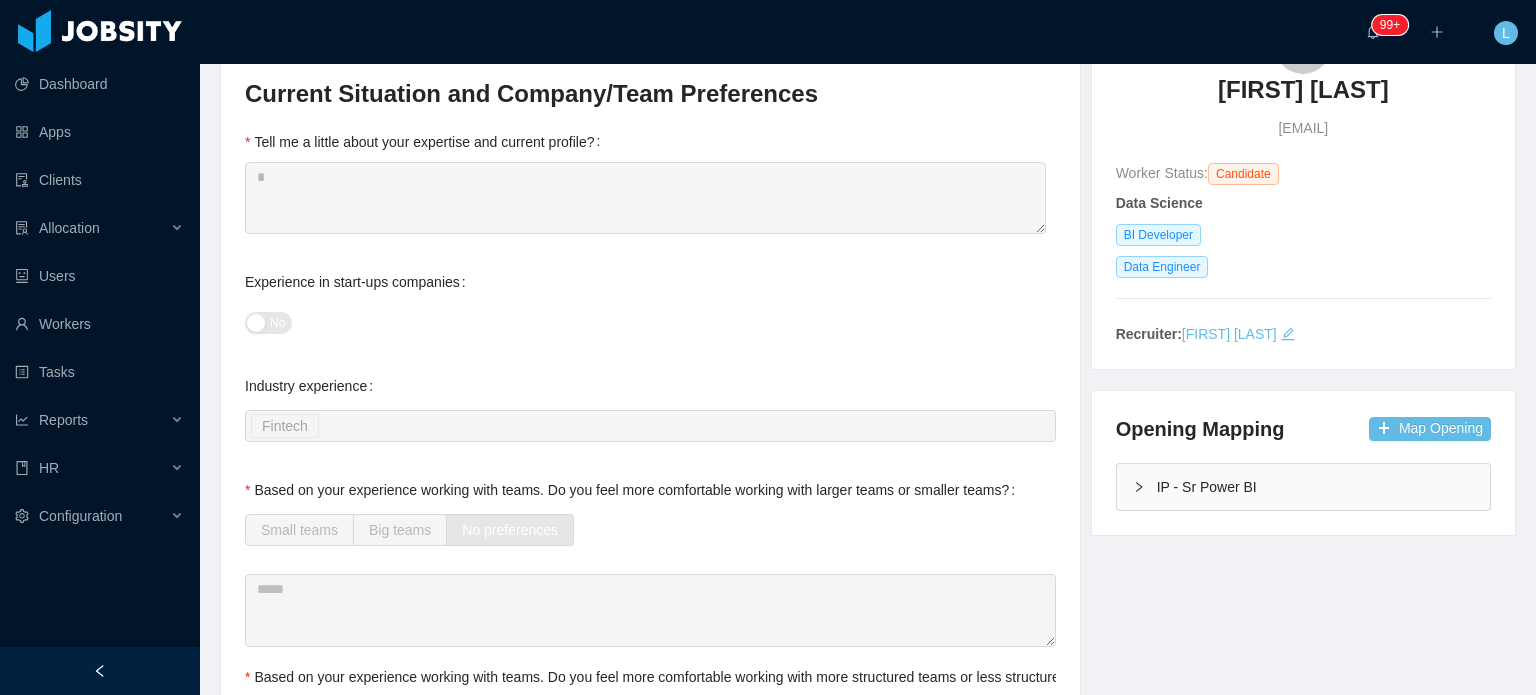 scroll, scrollTop: 0, scrollLeft: 0, axis: both 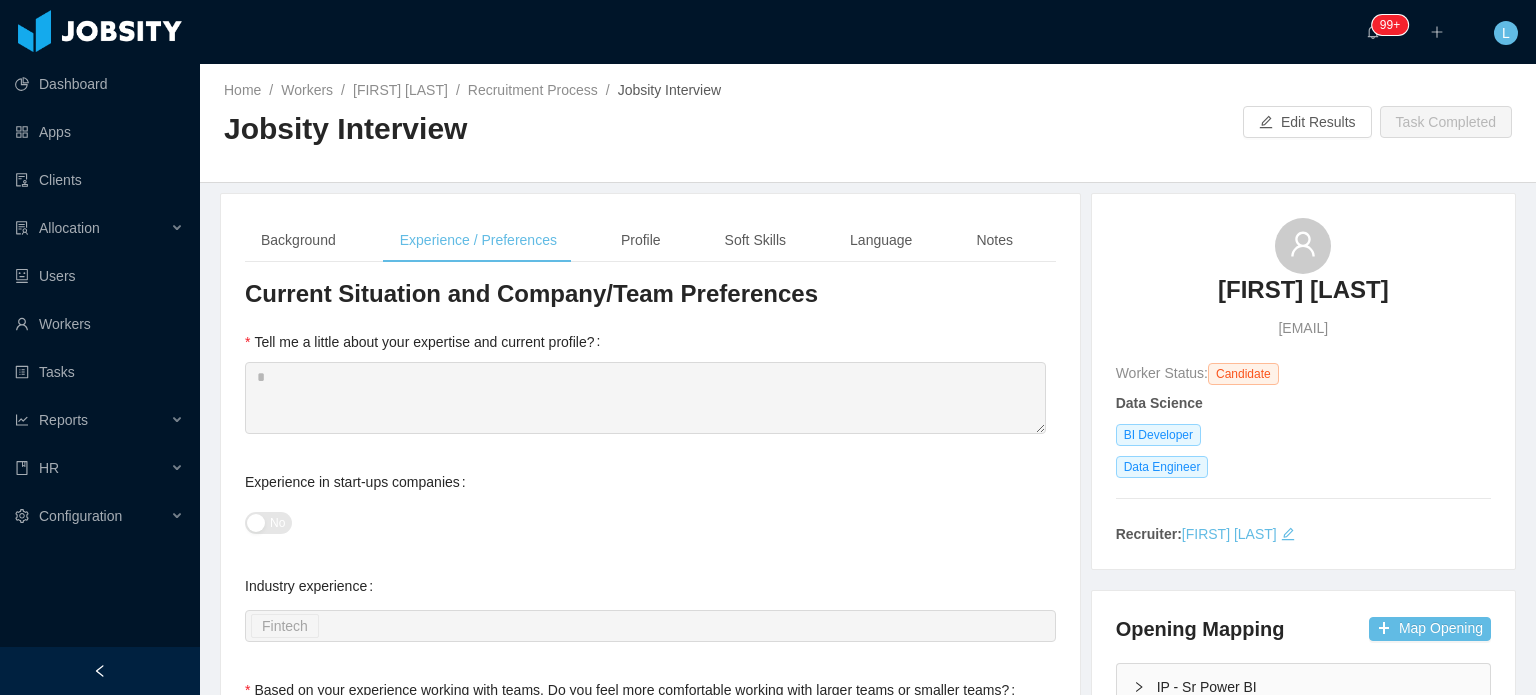 click on "Home / Workers / David Vallejo Herrera / Recruitment Process / Jobsity Interview / Jobsity Interview Edit Results Task Completed" at bounding box center [868, 123] 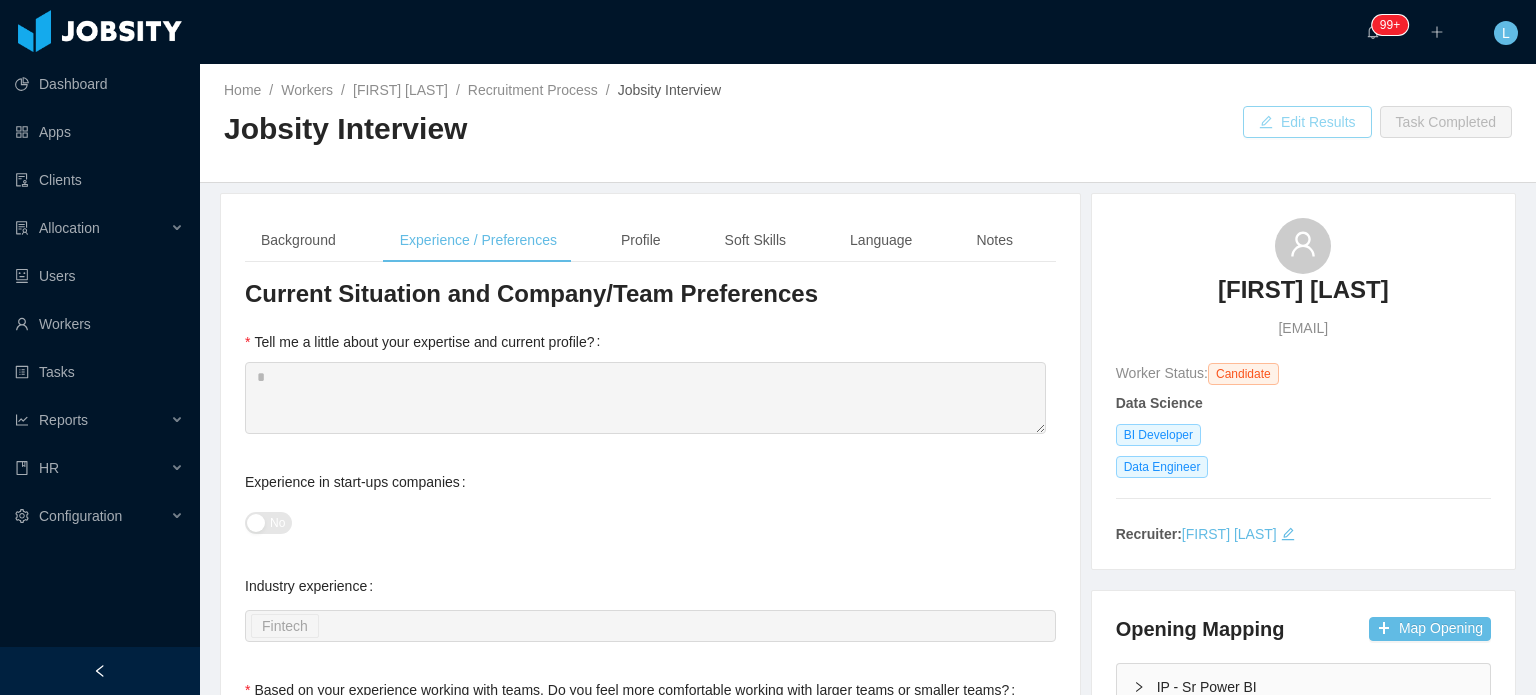 click on "Edit Results" at bounding box center [1307, 122] 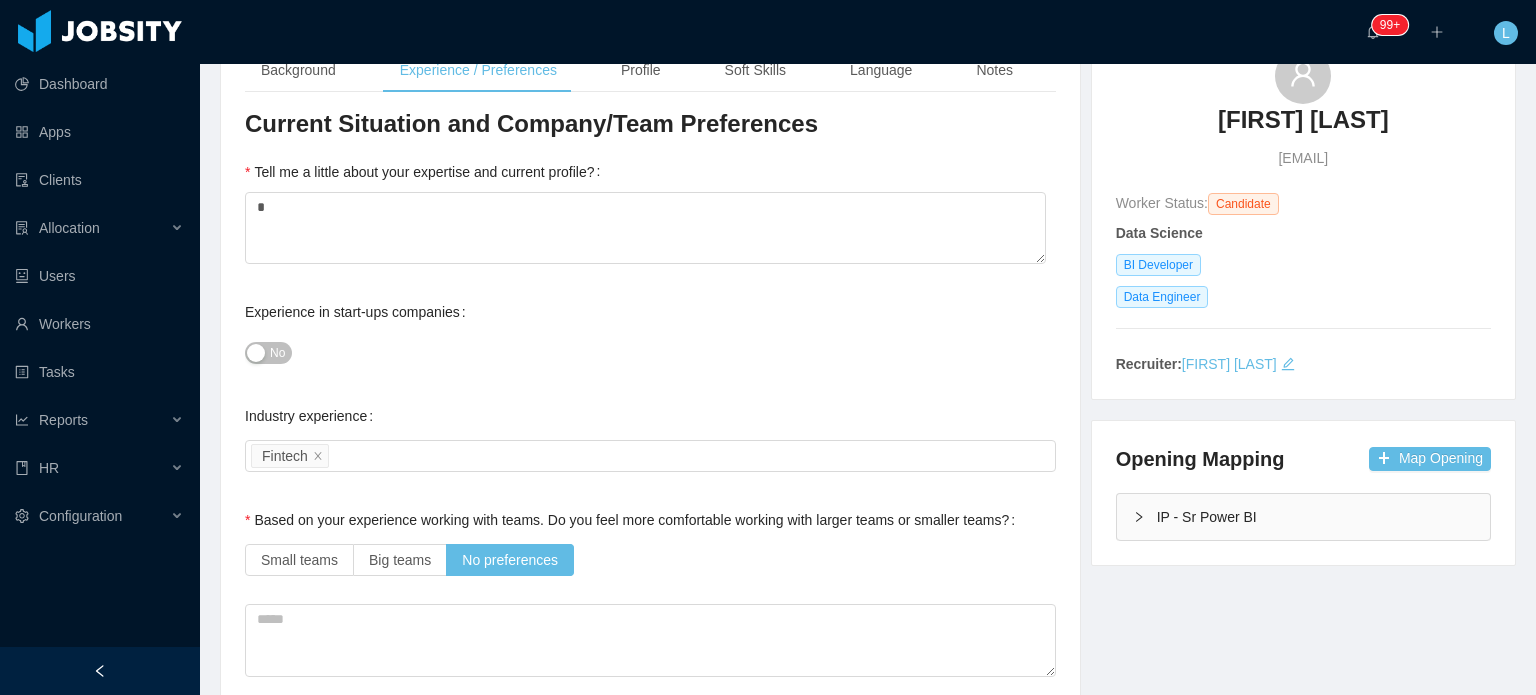 scroll, scrollTop: 600, scrollLeft: 0, axis: vertical 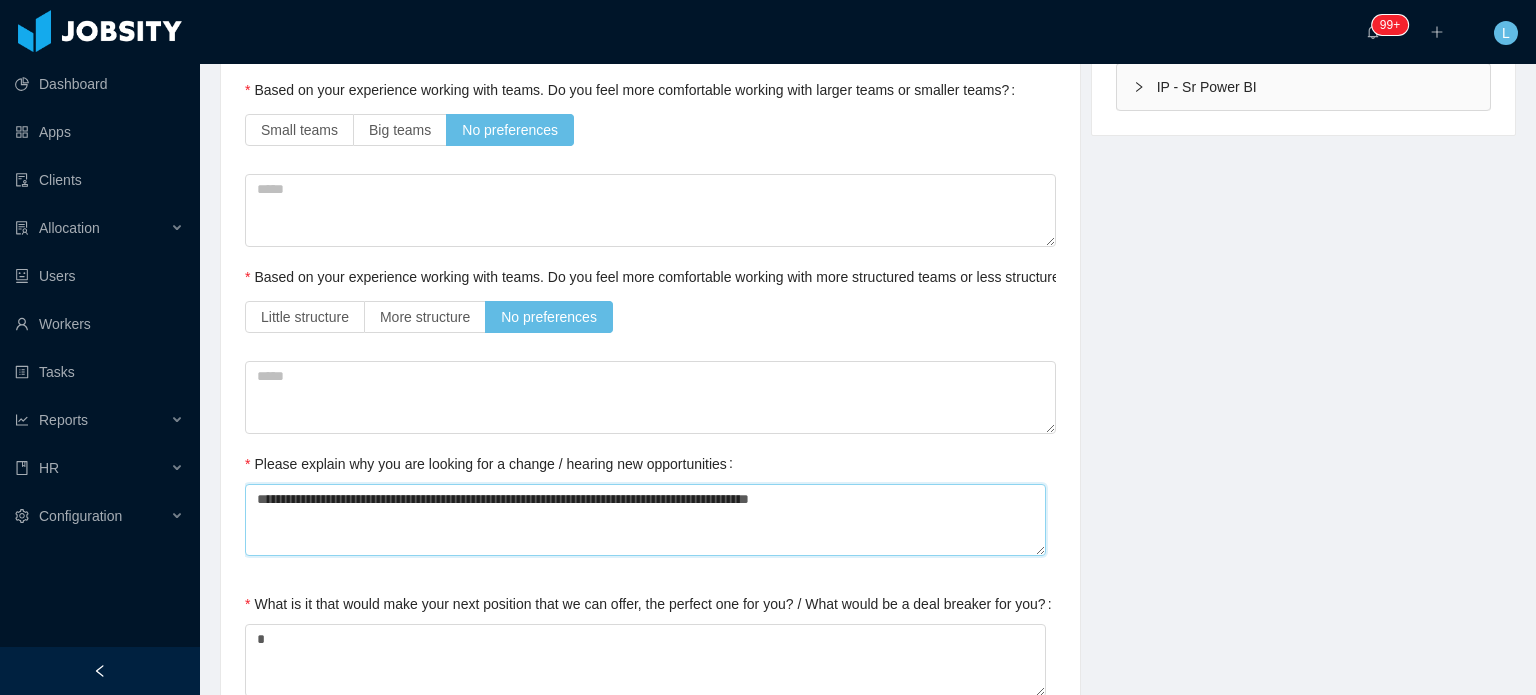 click on "**********" at bounding box center [645, 520] 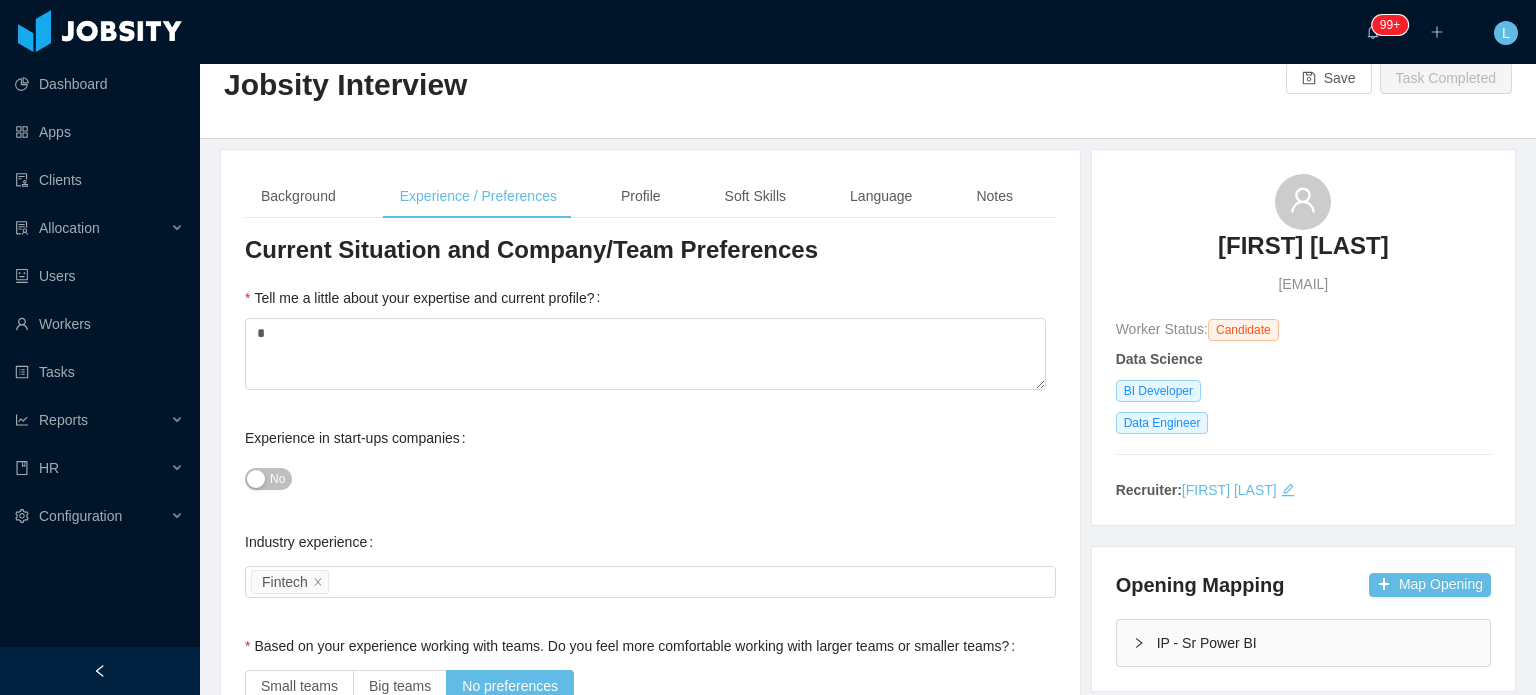 scroll, scrollTop: 0, scrollLeft: 0, axis: both 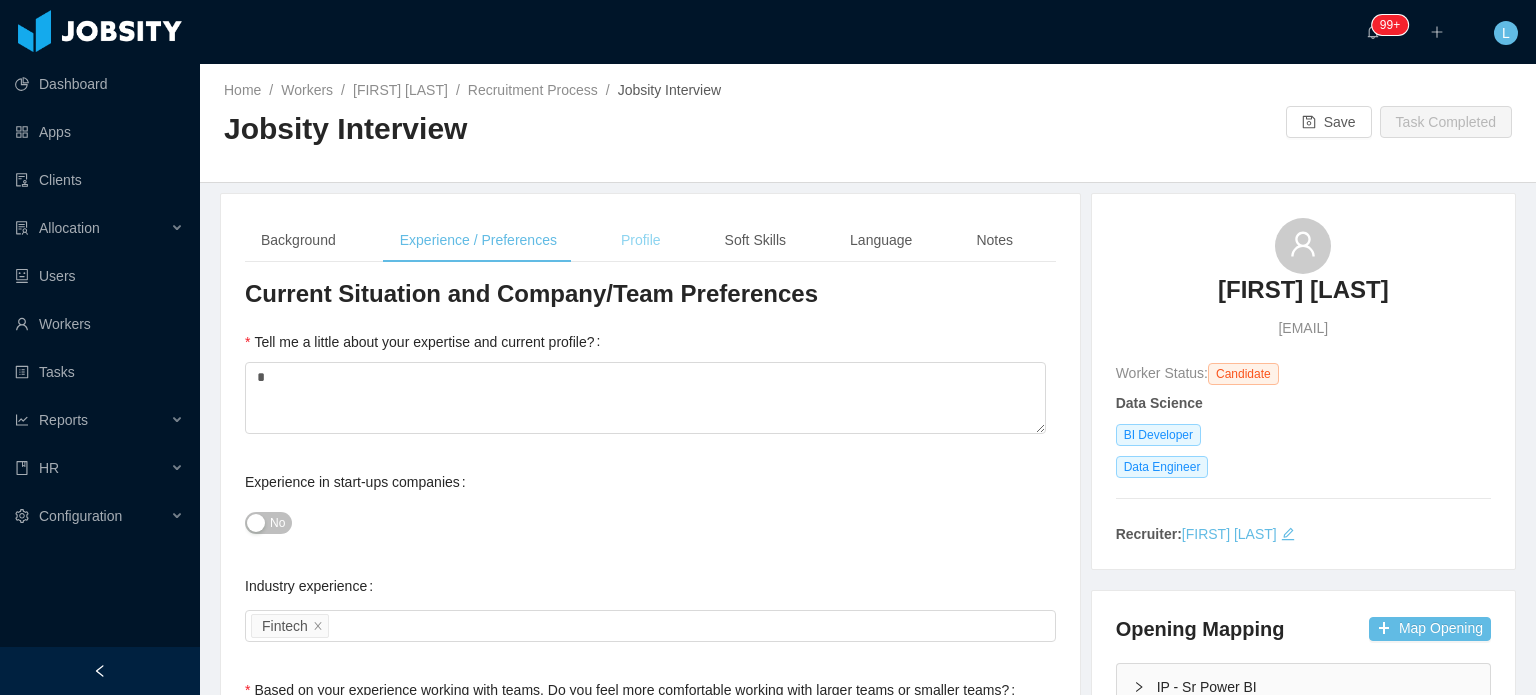 click on "Profile" at bounding box center [641, 240] 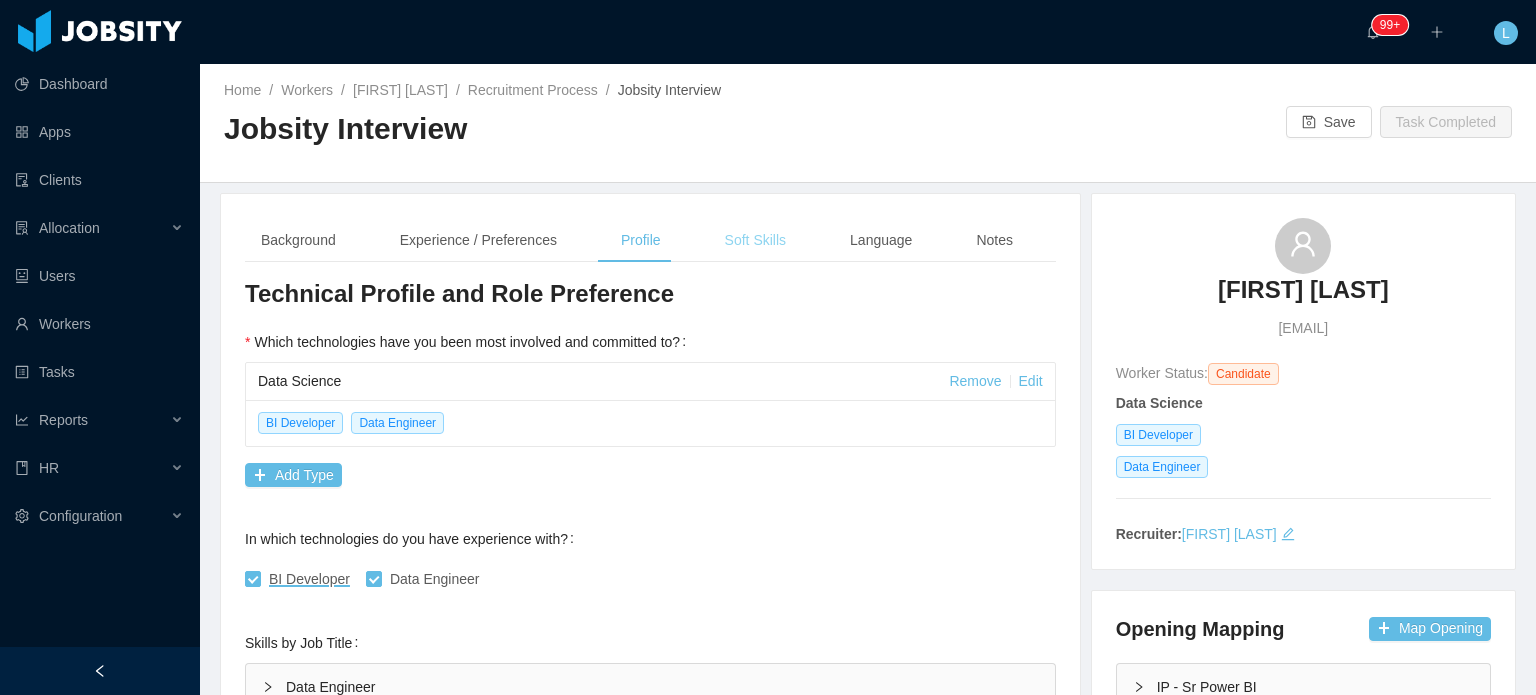 click on "Soft Skills" at bounding box center [755, 240] 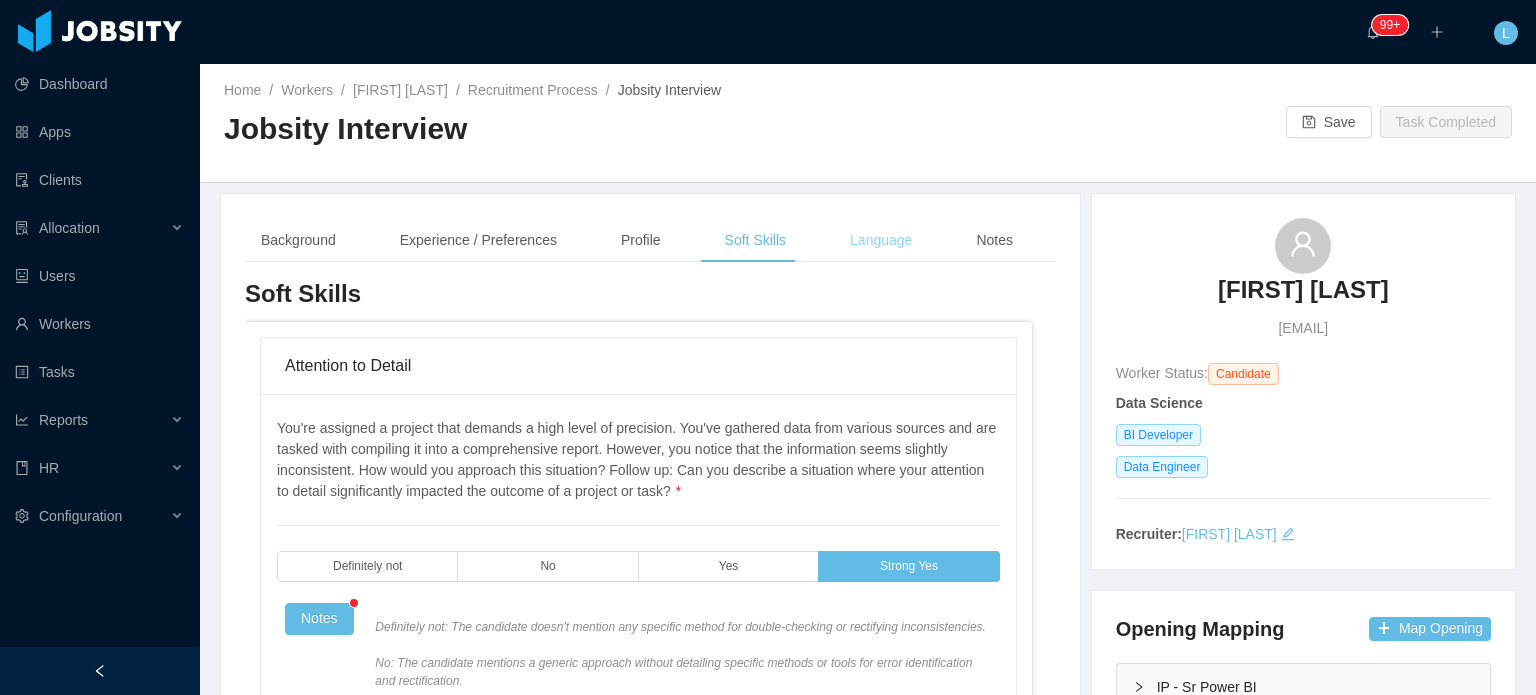 click on "Language" at bounding box center (881, 240) 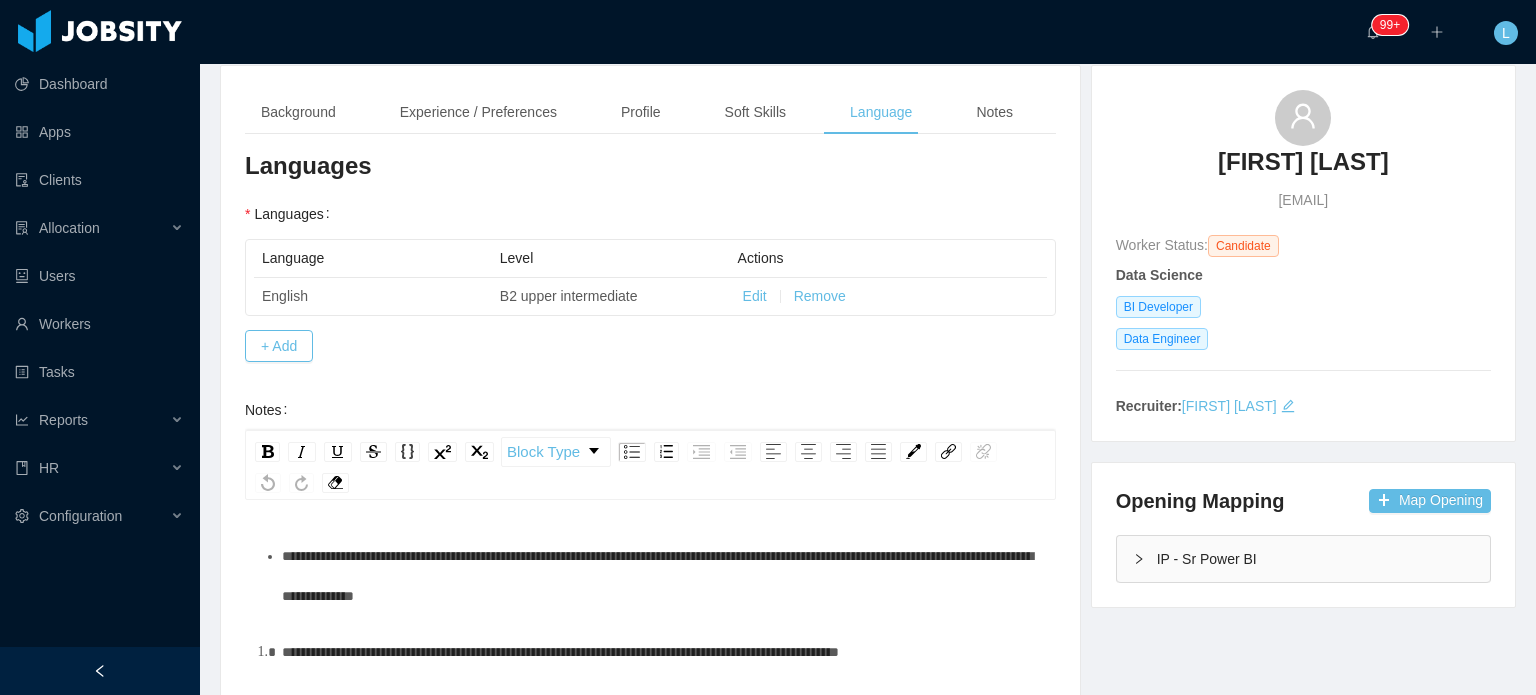 scroll, scrollTop: 100, scrollLeft: 0, axis: vertical 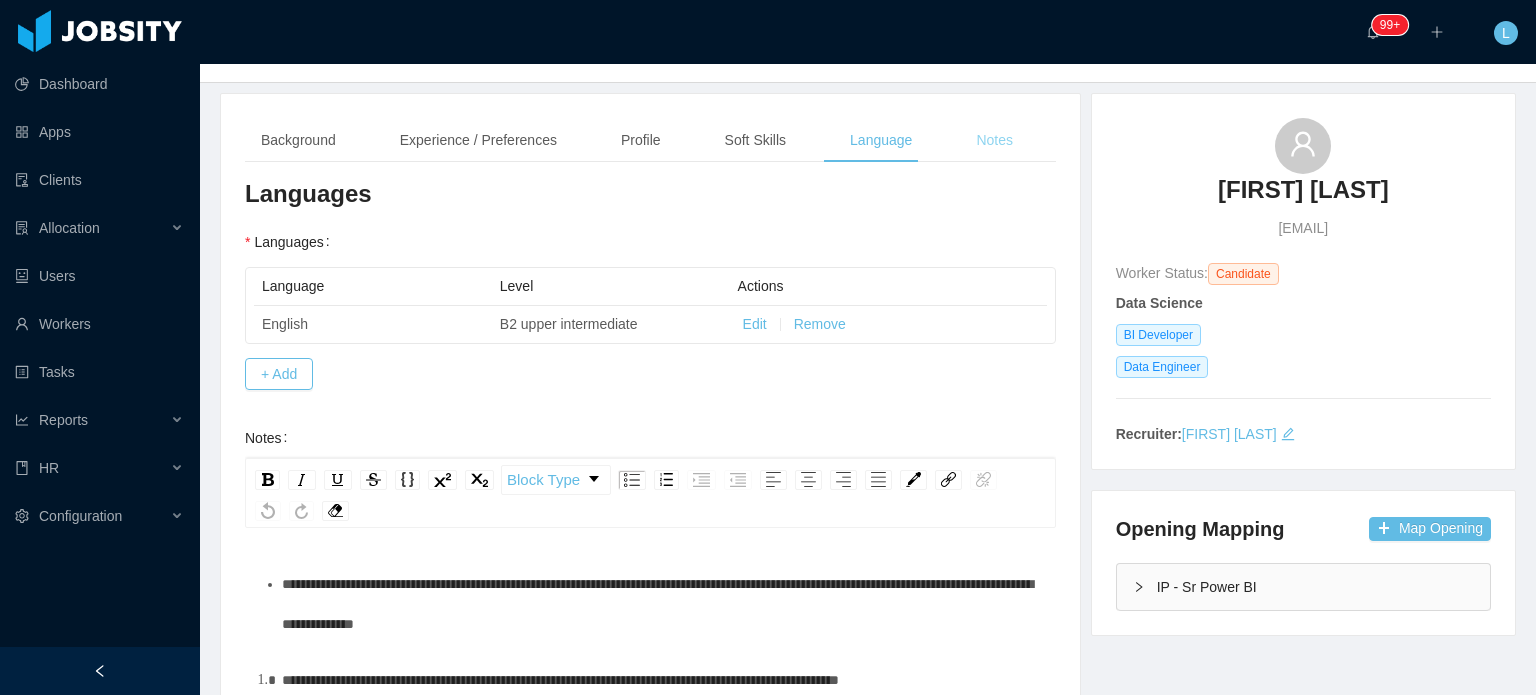 click on "Notes" at bounding box center [994, 140] 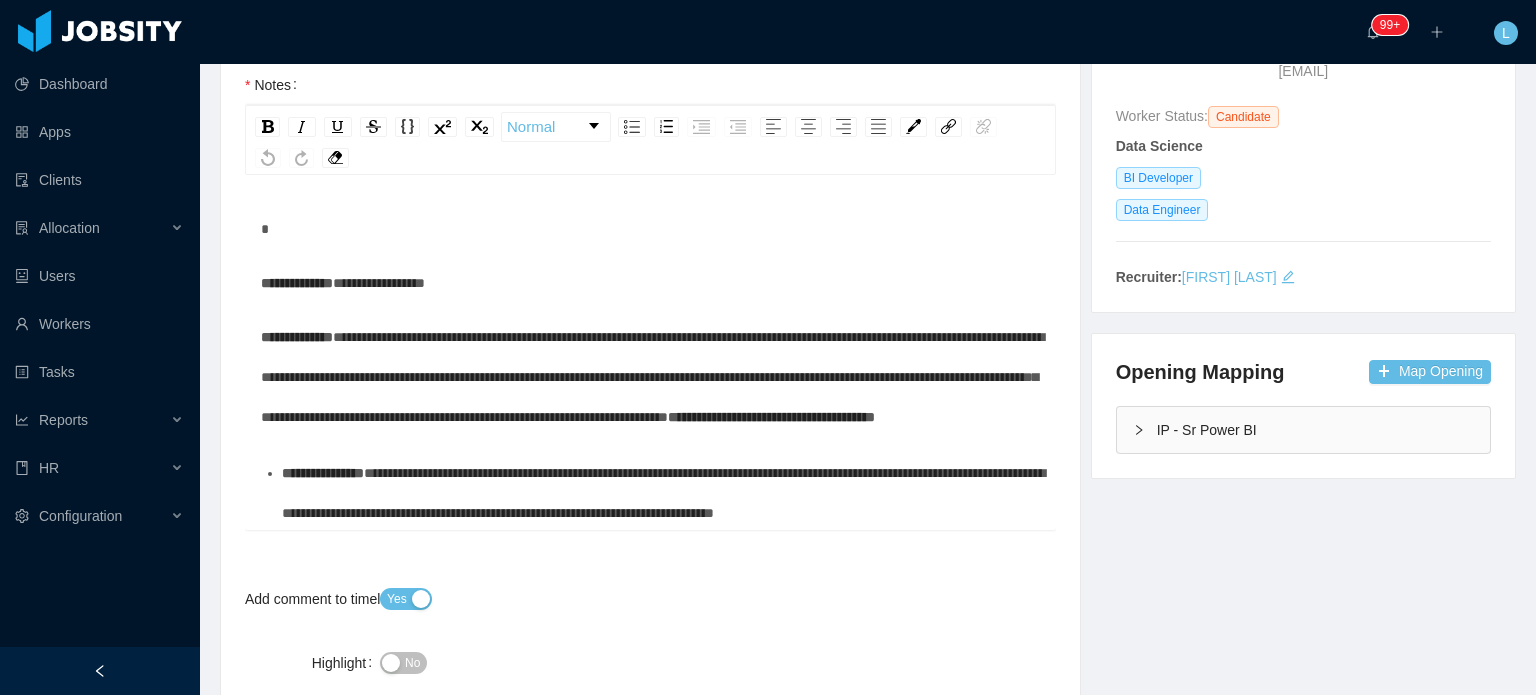 scroll, scrollTop: 300, scrollLeft: 0, axis: vertical 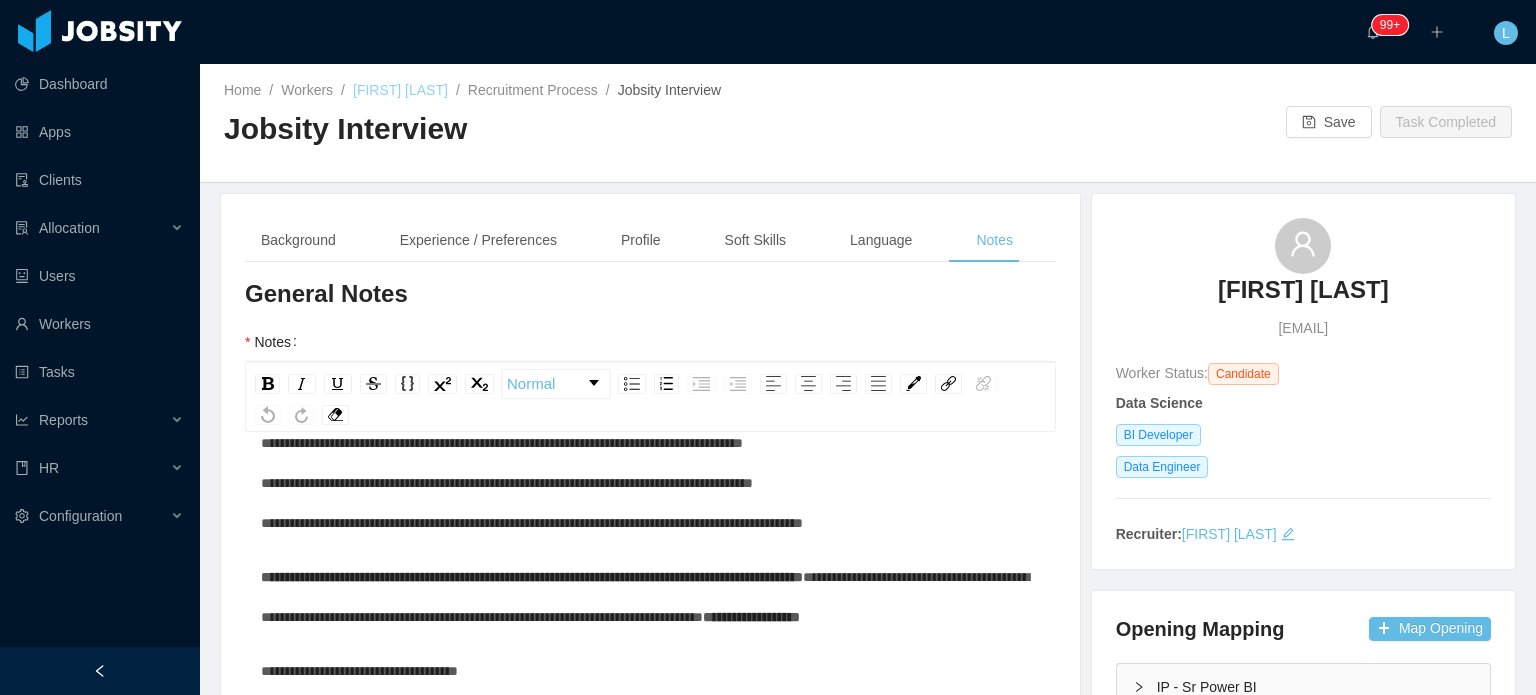 click on "David Vallejo Herrera" at bounding box center [400, 90] 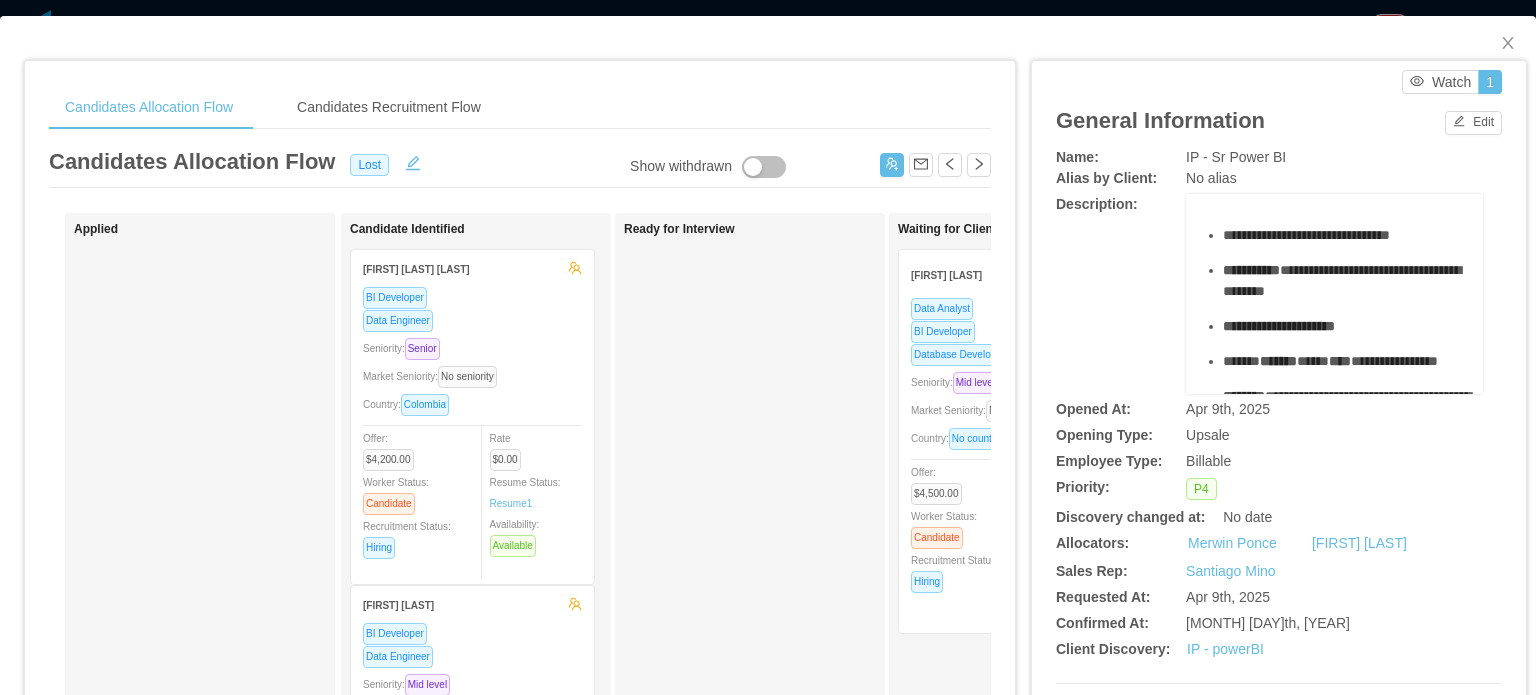 scroll, scrollTop: 0, scrollLeft: 0, axis: both 